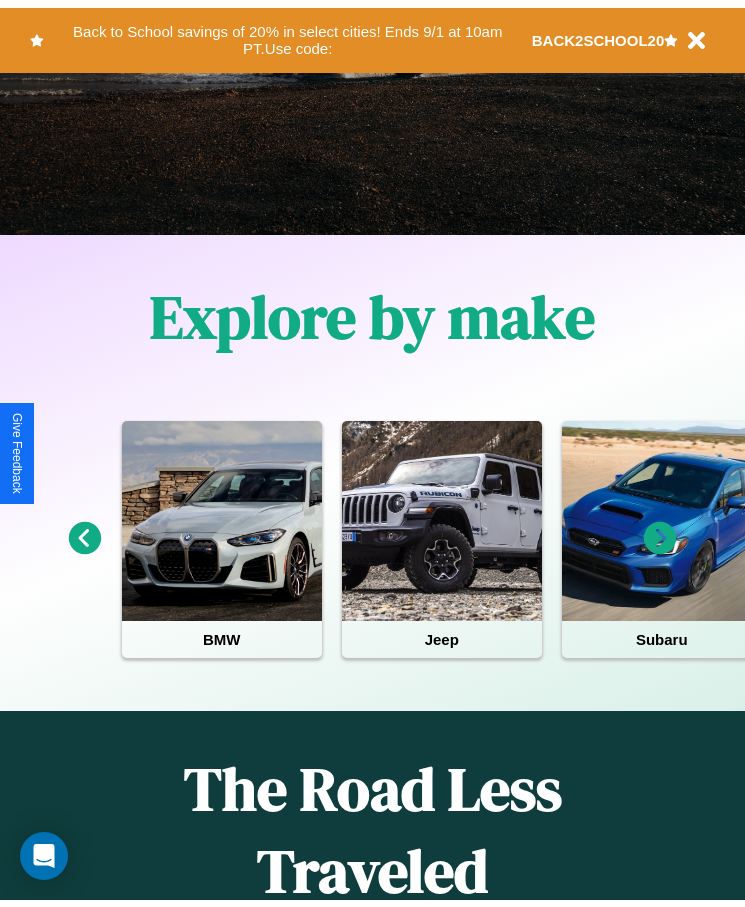 scroll, scrollTop: 0, scrollLeft: 0, axis: both 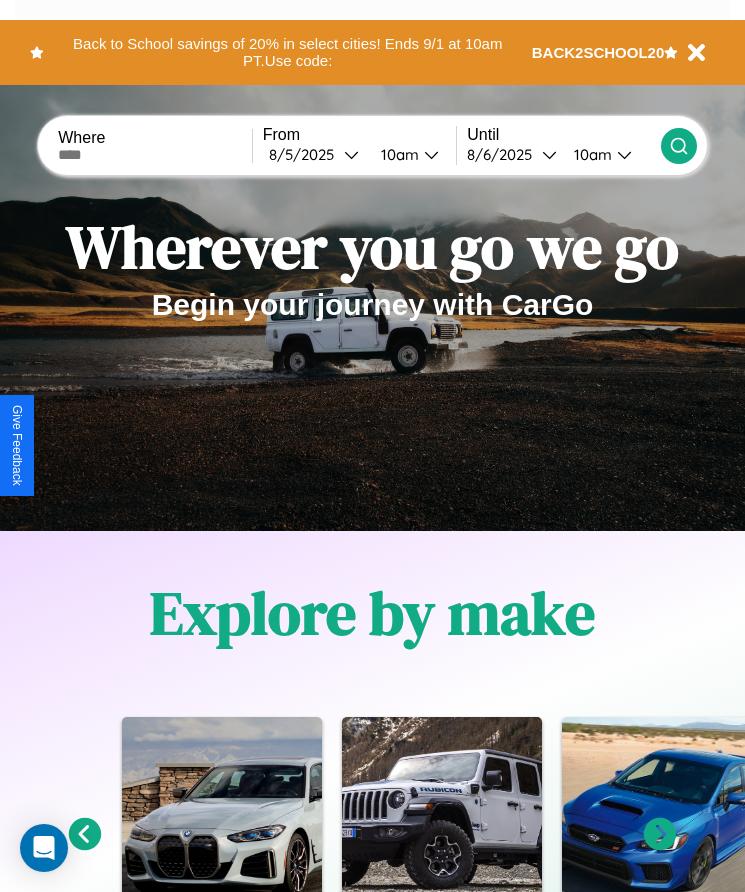 click at bounding box center (155, 155) 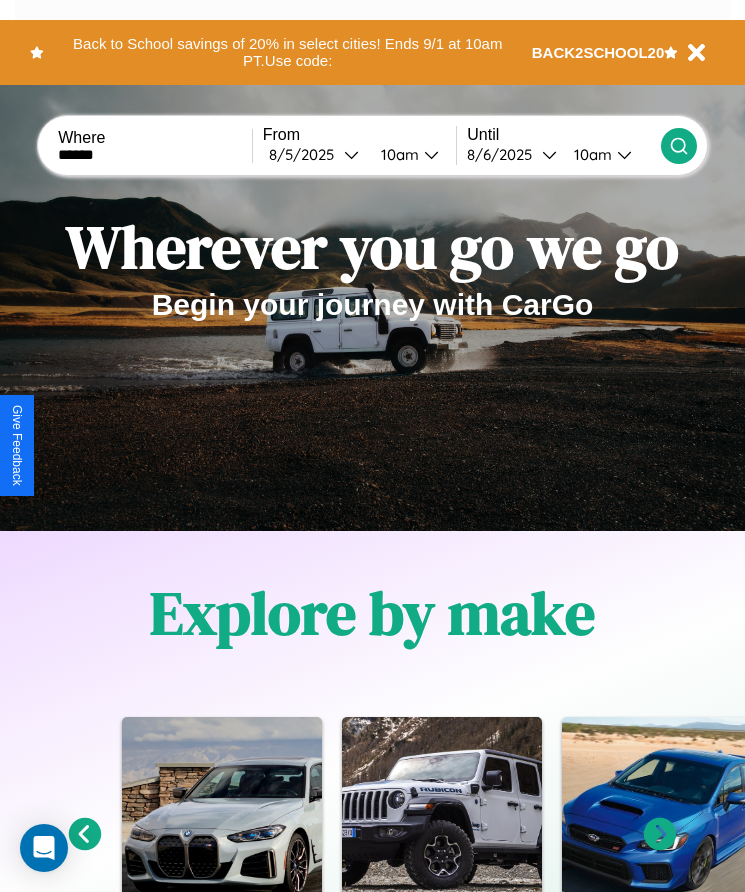 type on "******" 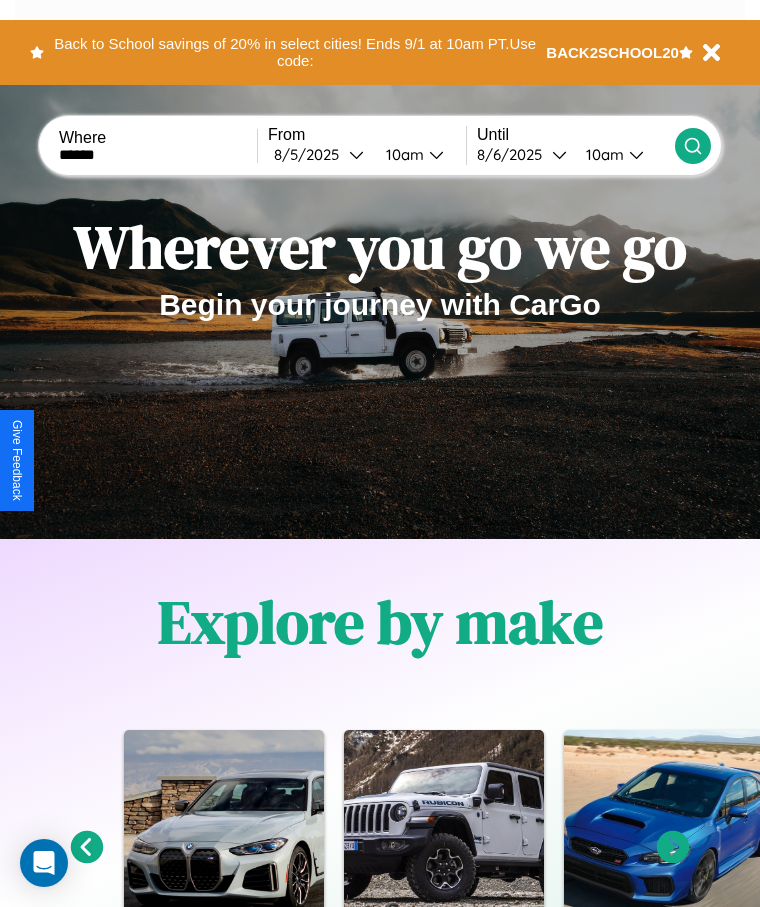 select on "*" 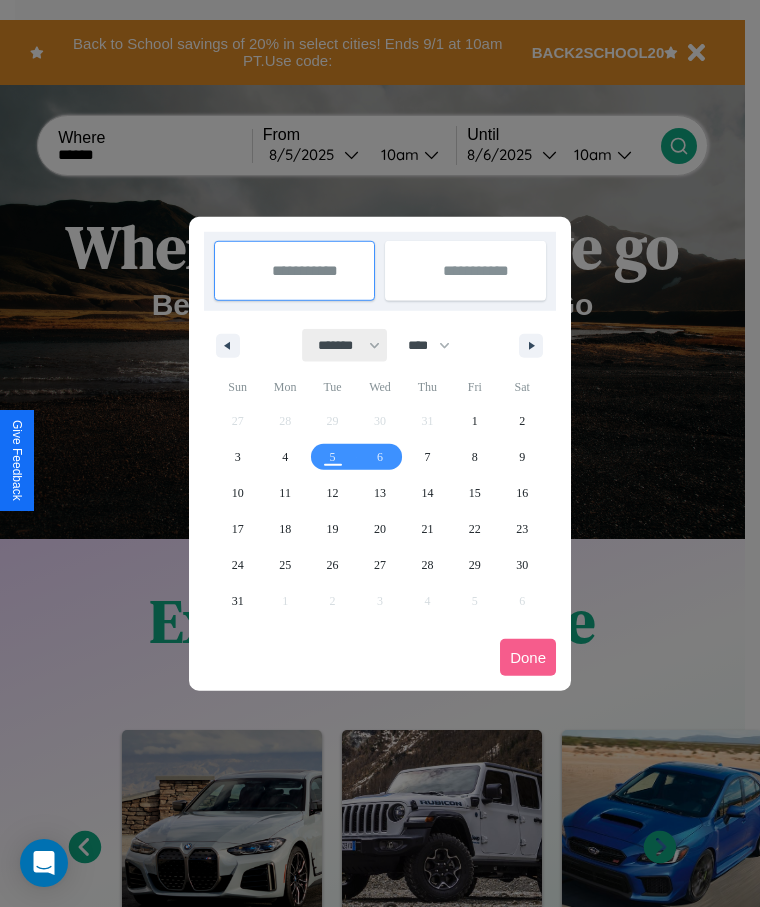 click on "******* ******** ***** ***** *** **** **** ****** ********* ******* ******** ********" at bounding box center (345, 345) 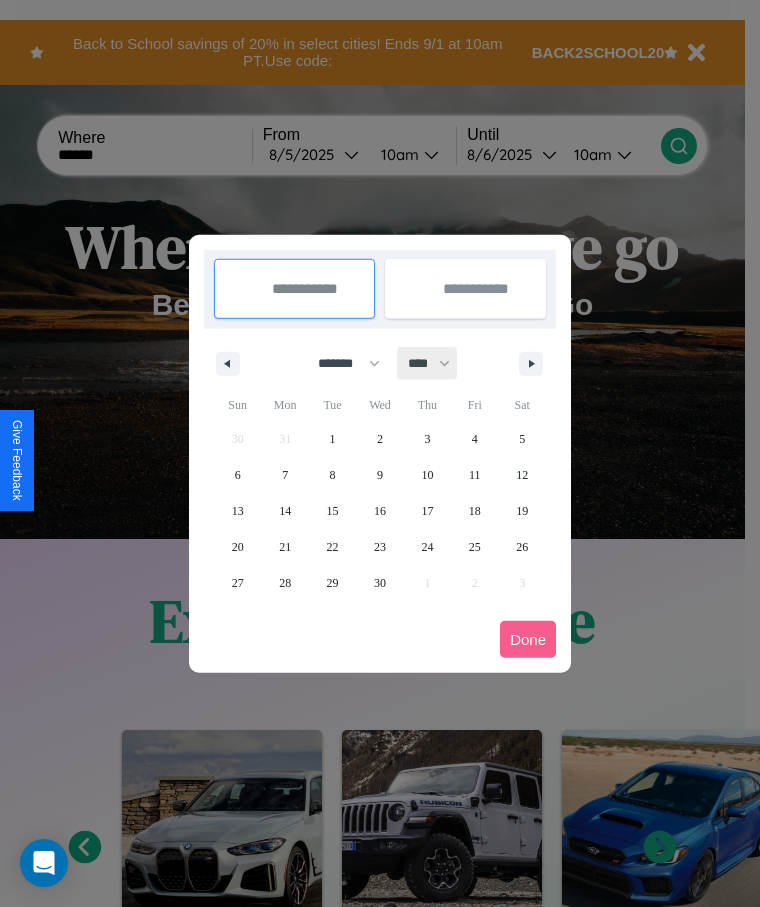 click on "**** **** **** **** **** **** **** **** **** **** **** **** **** **** **** **** **** **** **** **** **** **** **** **** **** **** **** **** **** **** **** **** **** **** **** **** **** **** **** **** **** **** **** **** **** **** **** **** **** **** **** **** **** **** **** **** **** **** **** **** **** **** **** **** **** **** **** **** **** **** **** **** **** **** **** **** **** **** **** **** **** **** **** **** **** **** **** **** **** **** **** **** **** **** **** **** **** **** **** **** **** **** **** **** **** **** **** **** **** **** **** **** **** **** **** **** **** **** **** **** ****" at bounding box center [428, 363] 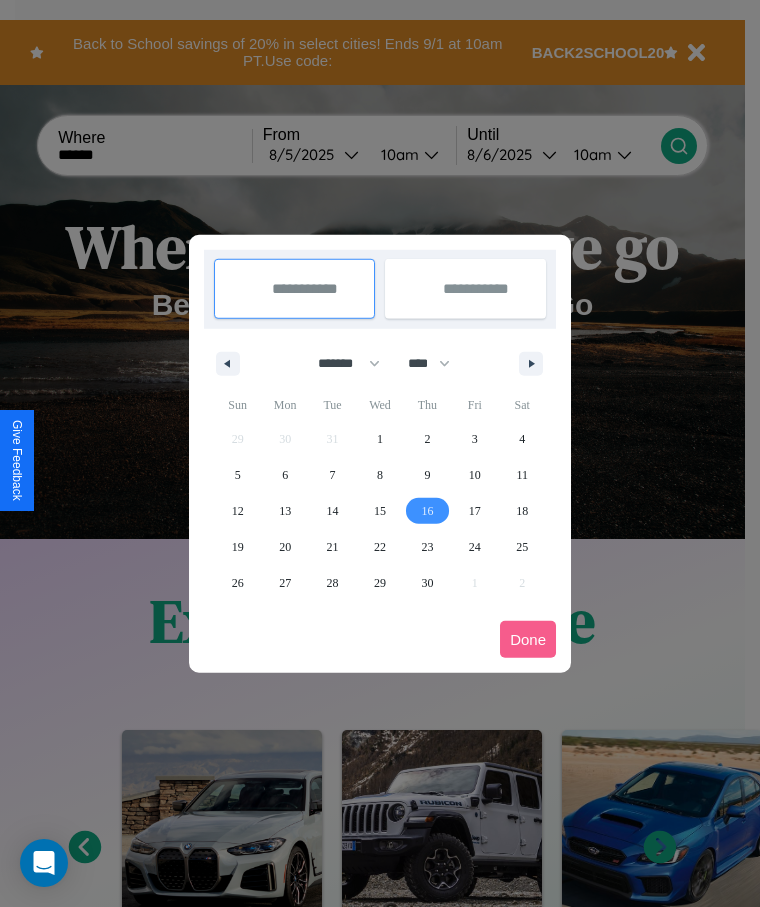 click on "16" at bounding box center [427, 511] 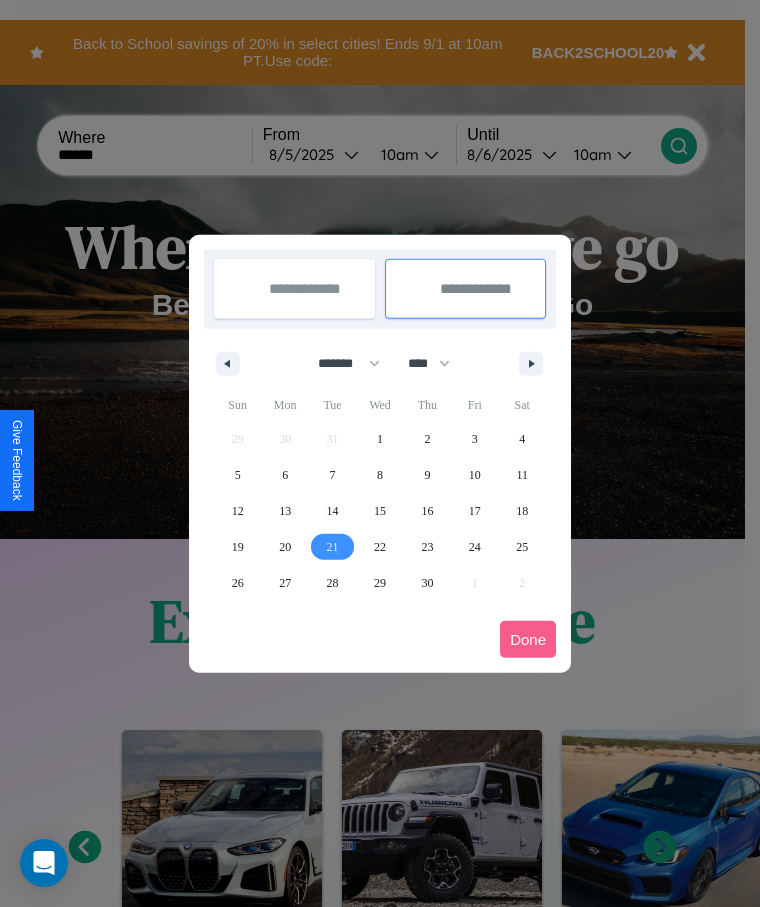 click on "21" at bounding box center (333, 547) 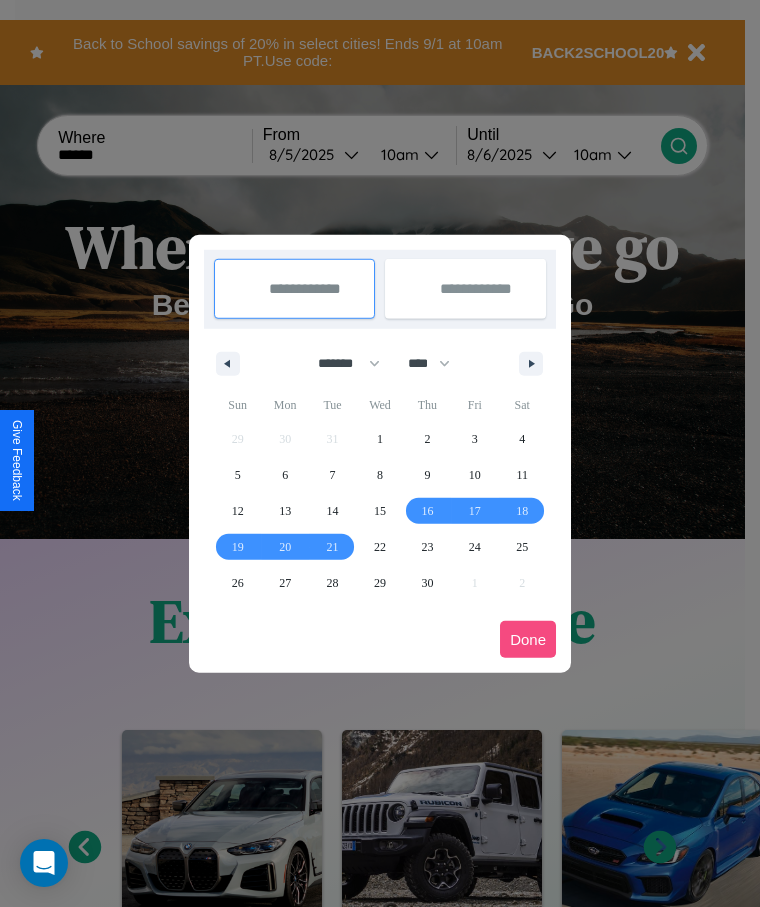 click on "Done" at bounding box center (528, 639) 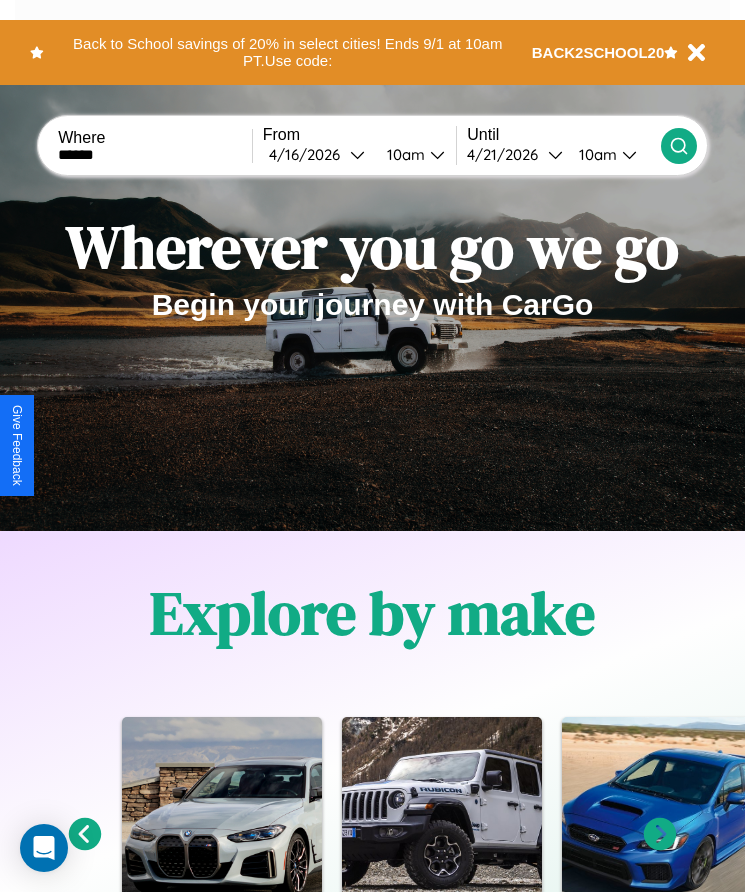 click on "10am" at bounding box center [403, 154] 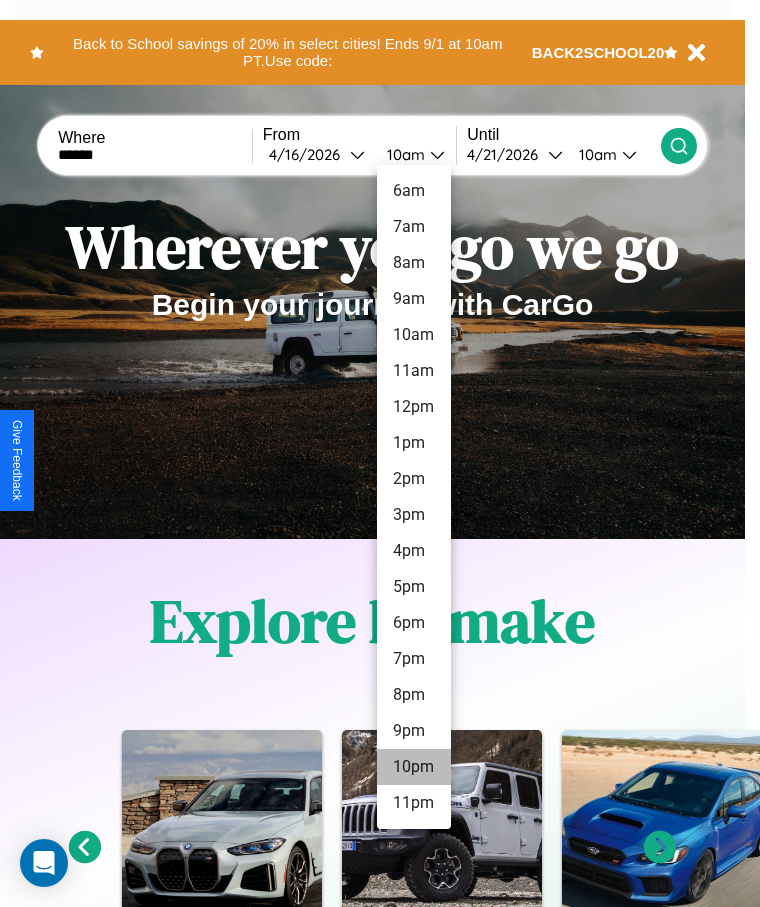 click on "10pm" at bounding box center [414, 767] 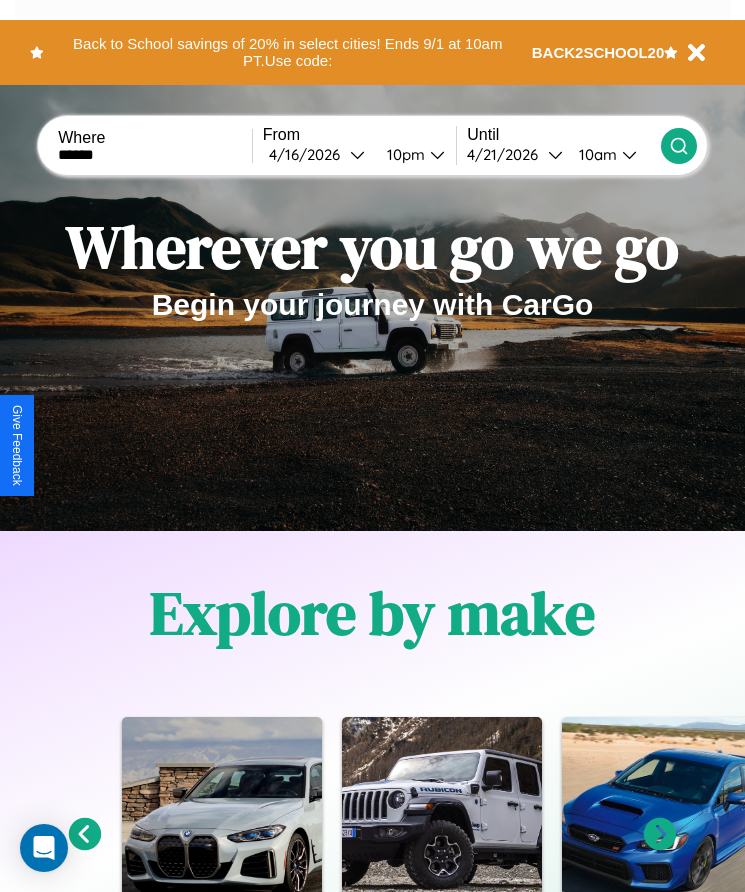 click on "10am" at bounding box center (595, 154) 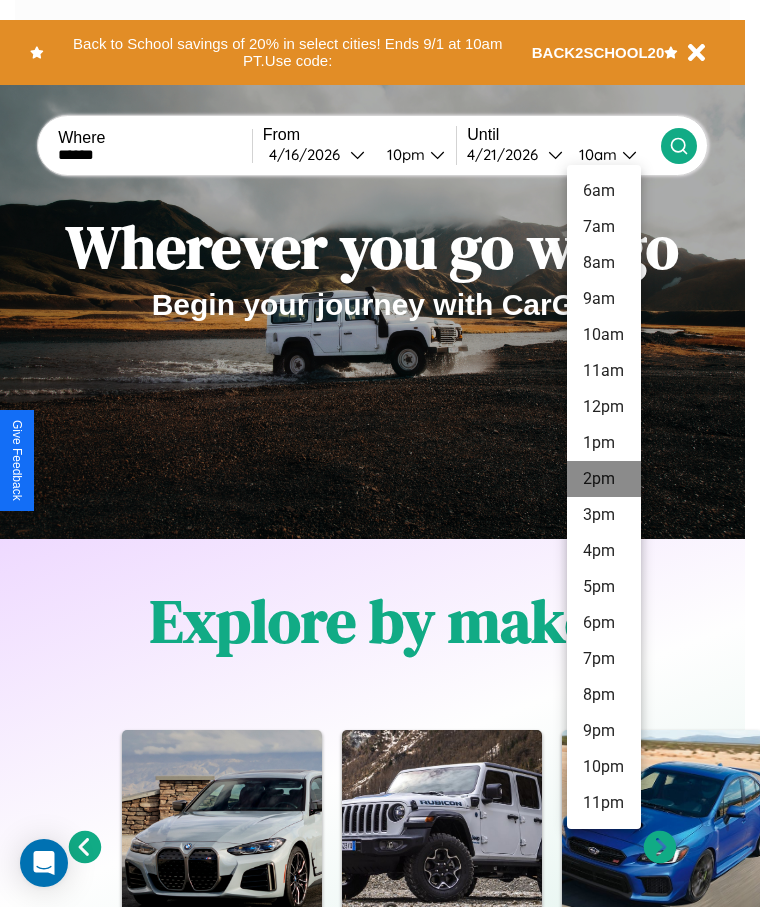 click on "2pm" at bounding box center [604, 479] 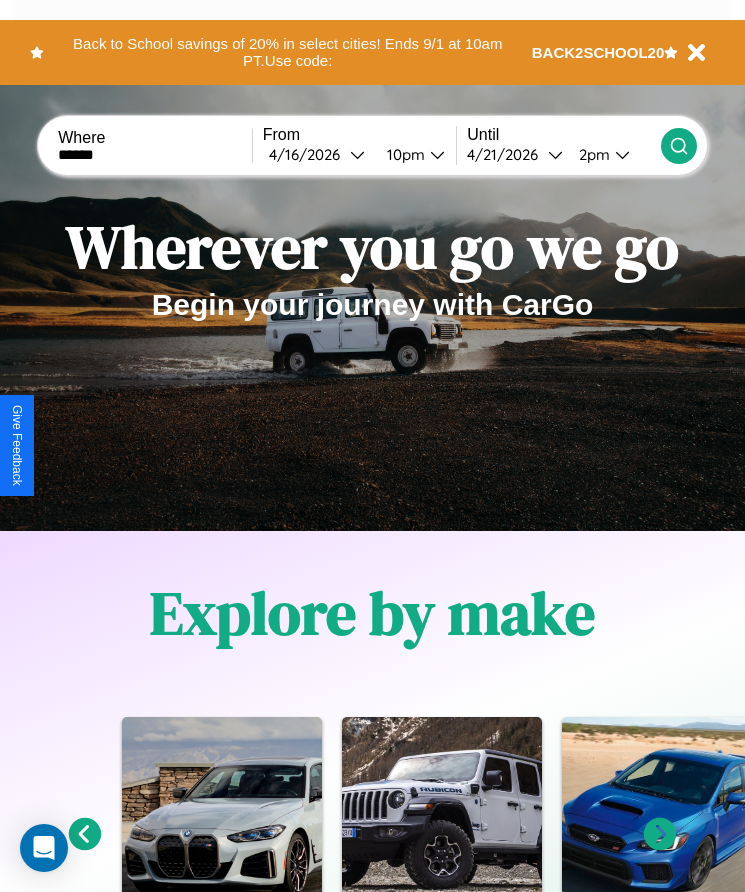 click 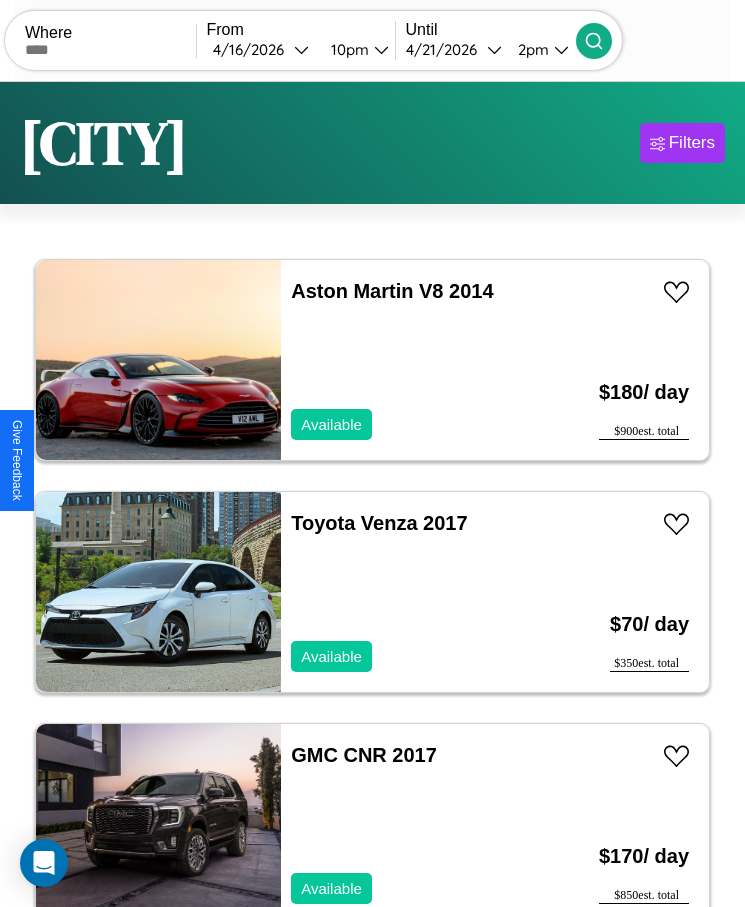 scroll, scrollTop: 50, scrollLeft: 0, axis: vertical 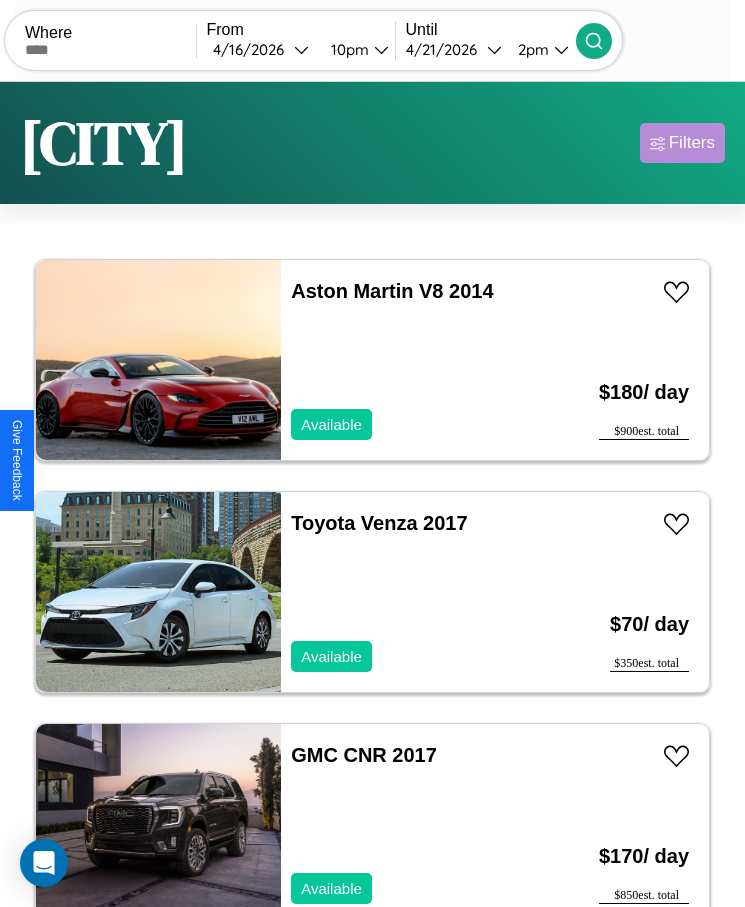 click on "Filters" at bounding box center (692, 143) 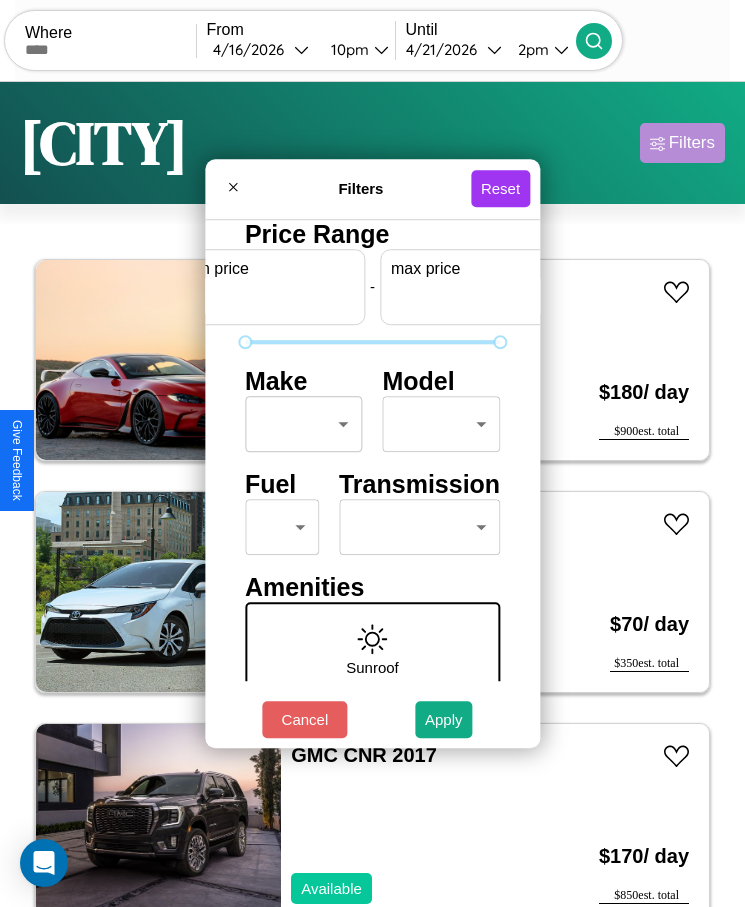 scroll, scrollTop: 0, scrollLeft: 74, axis: horizontal 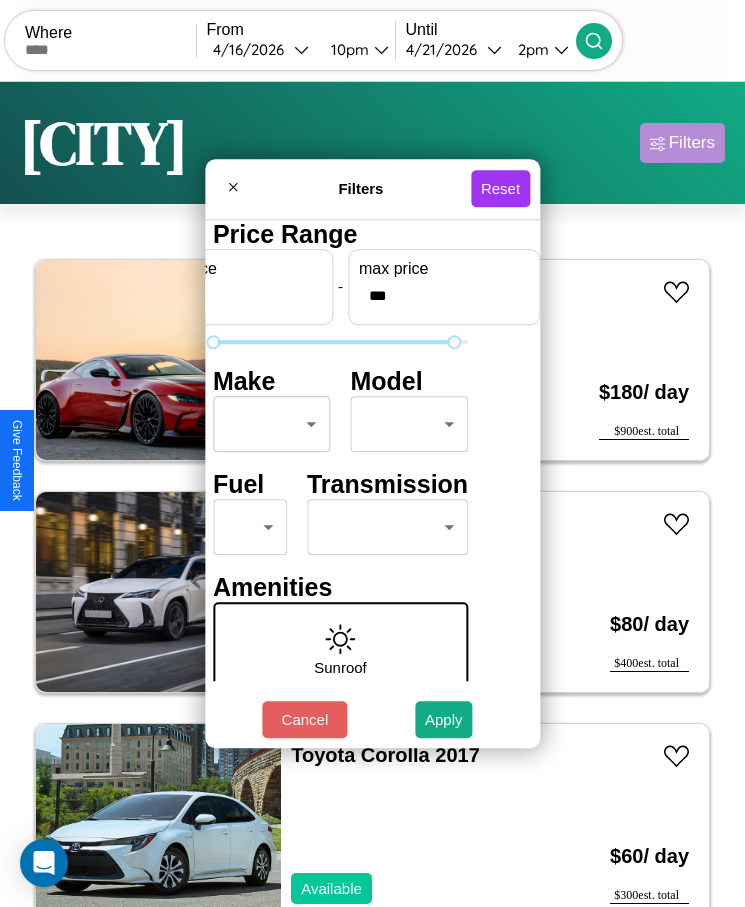 type on "***" 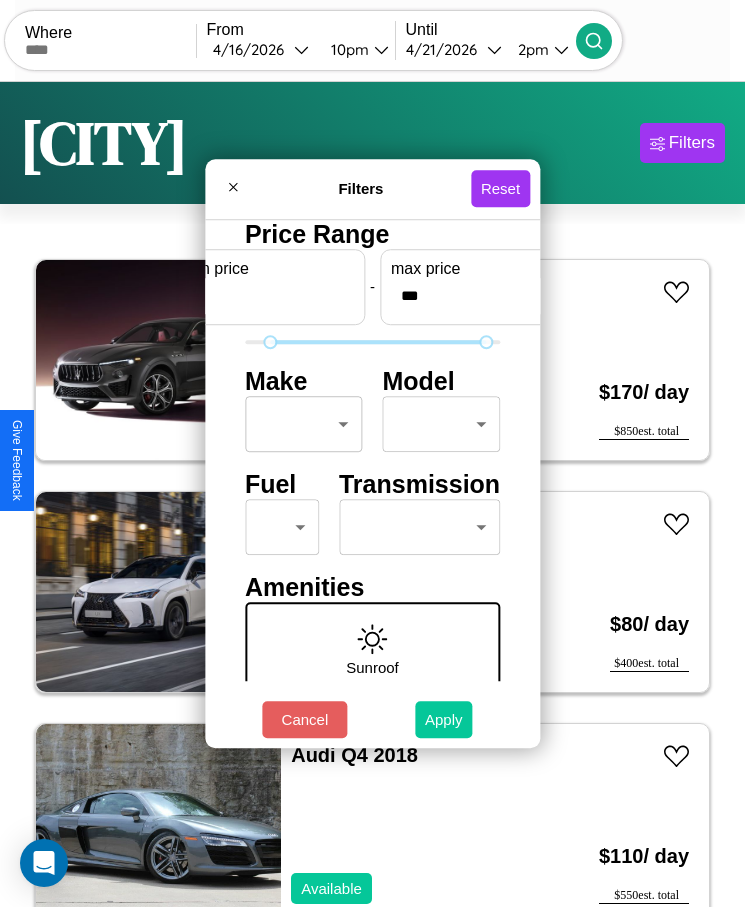 type on "**" 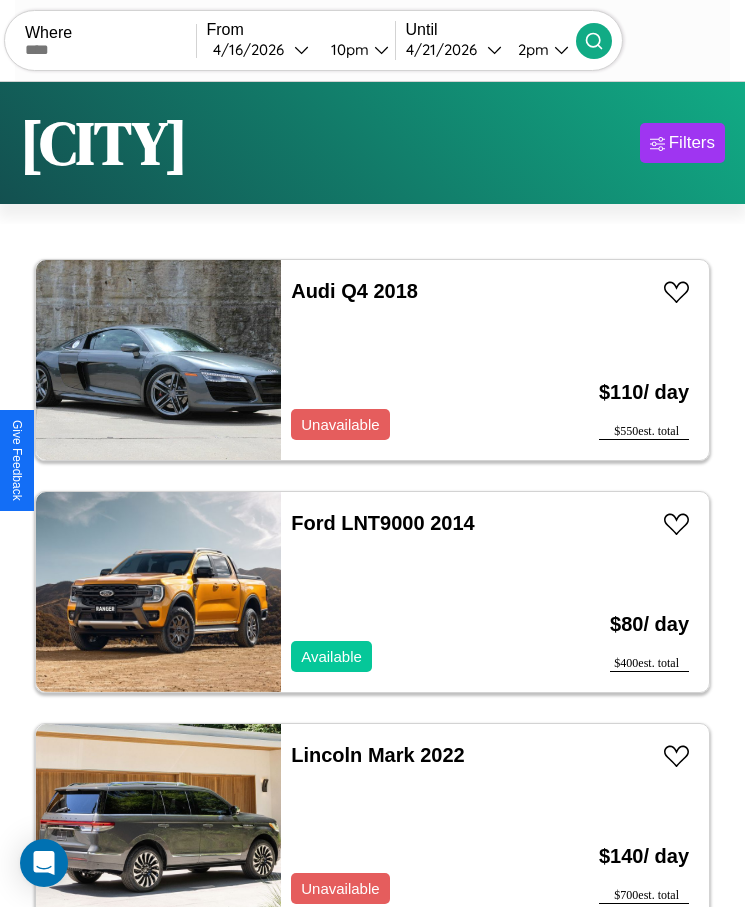 scroll, scrollTop: 50, scrollLeft: 0, axis: vertical 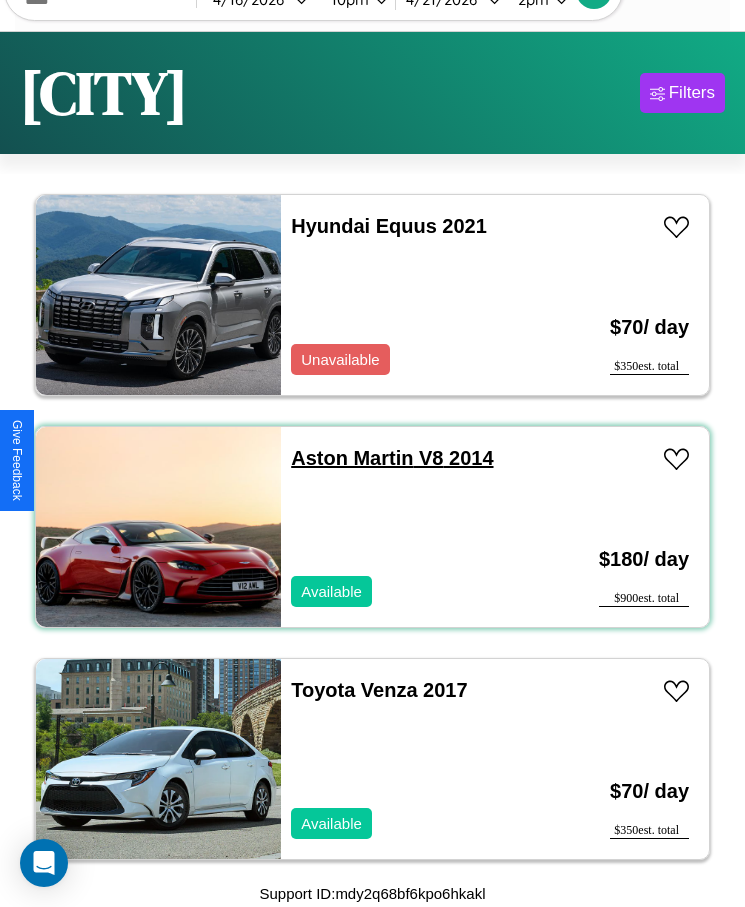 click on "Aston Martin   V8   2014" at bounding box center [392, 458] 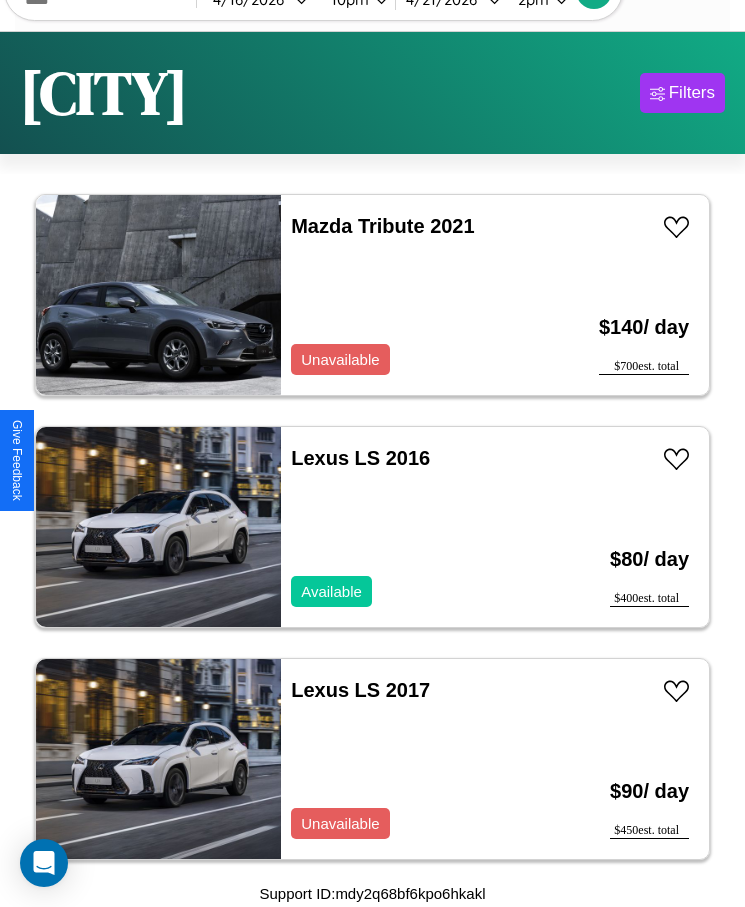 scroll, scrollTop: 2799, scrollLeft: 0, axis: vertical 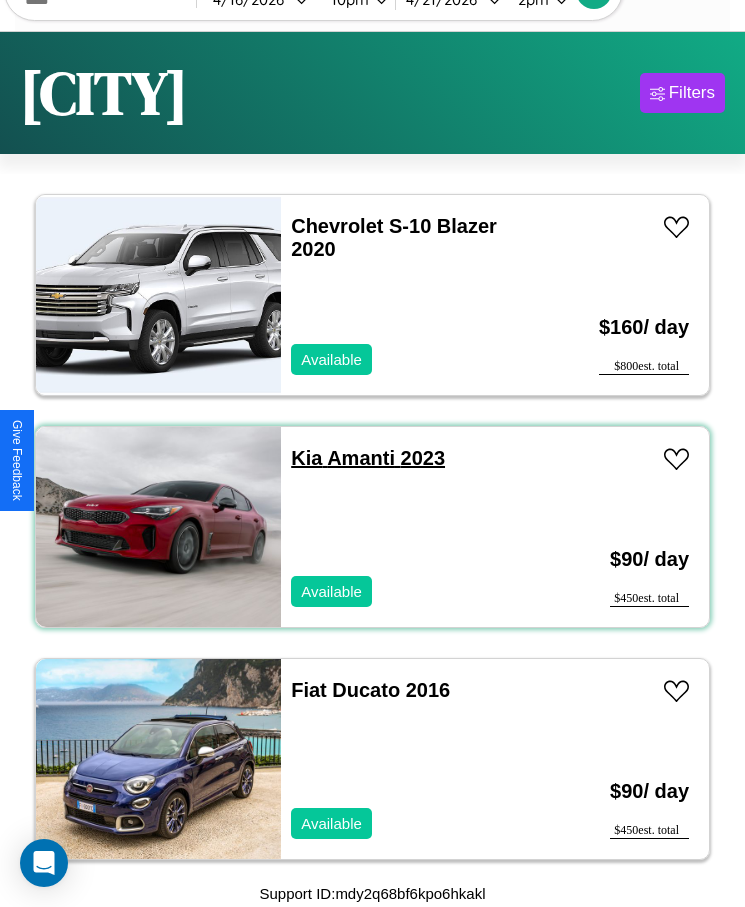 click on "Kia   Amanti   2023" at bounding box center [368, 458] 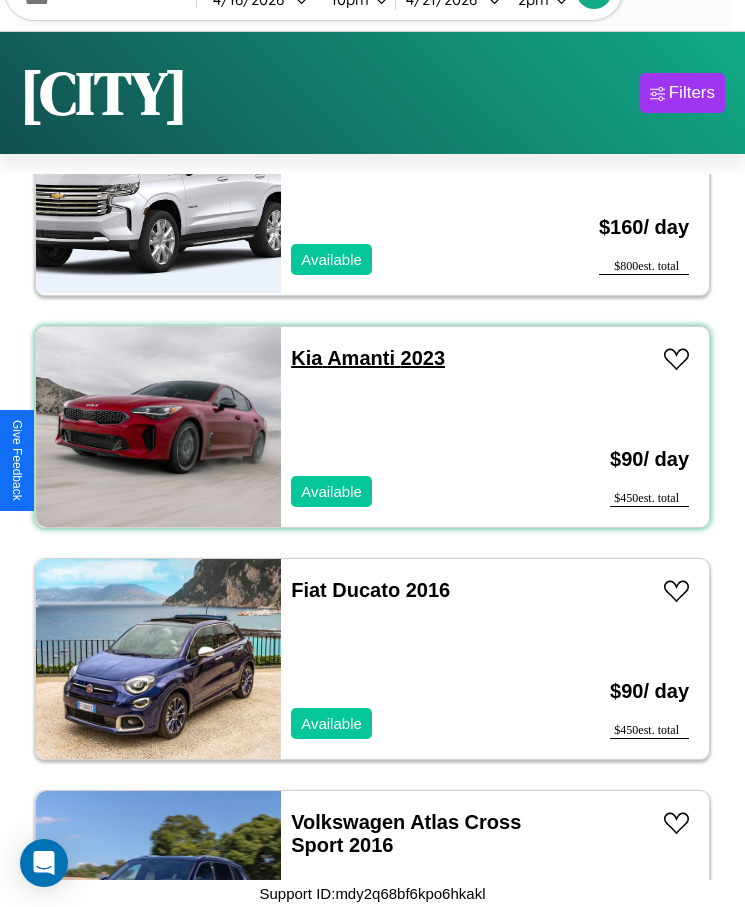 scroll, scrollTop: 3959, scrollLeft: 0, axis: vertical 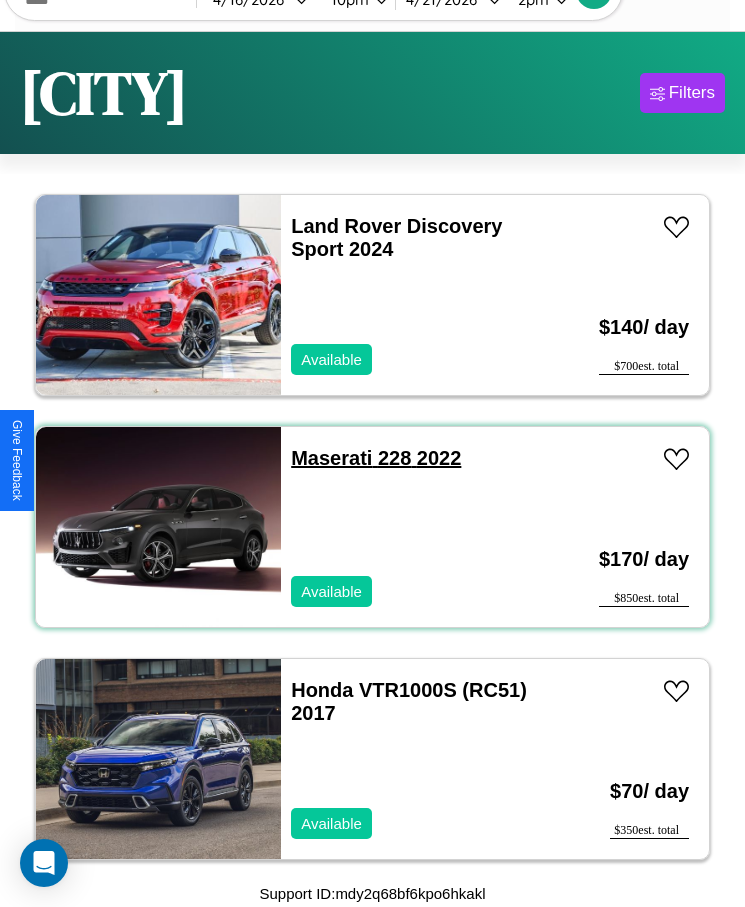 click on "Maserati   228   2022" at bounding box center (376, 458) 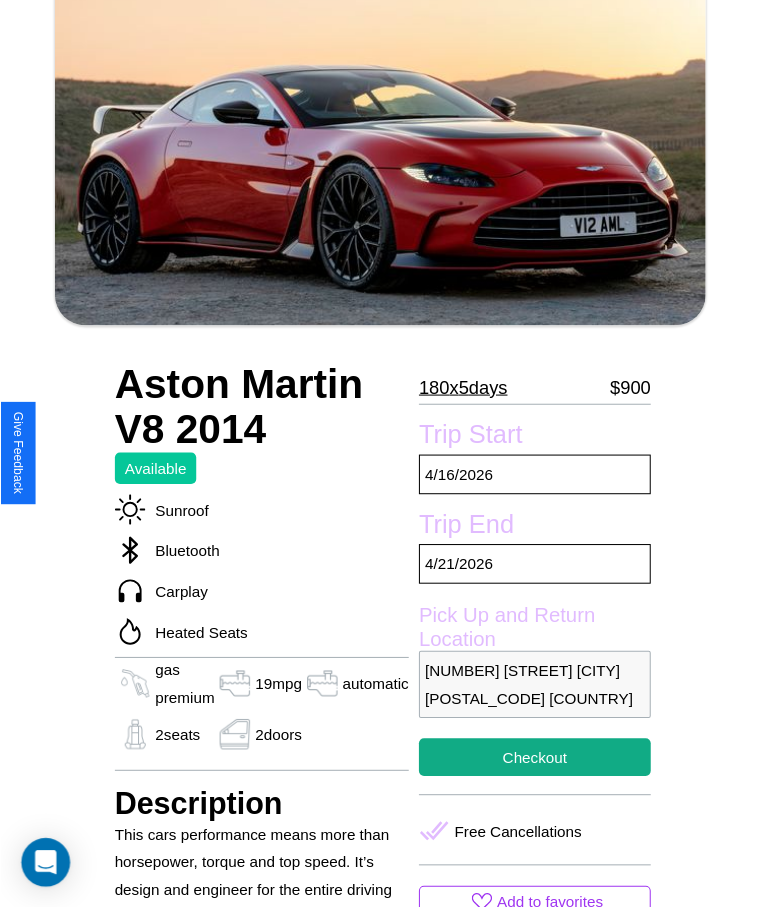 scroll, scrollTop: 262, scrollLeft: 0, axis: vertical 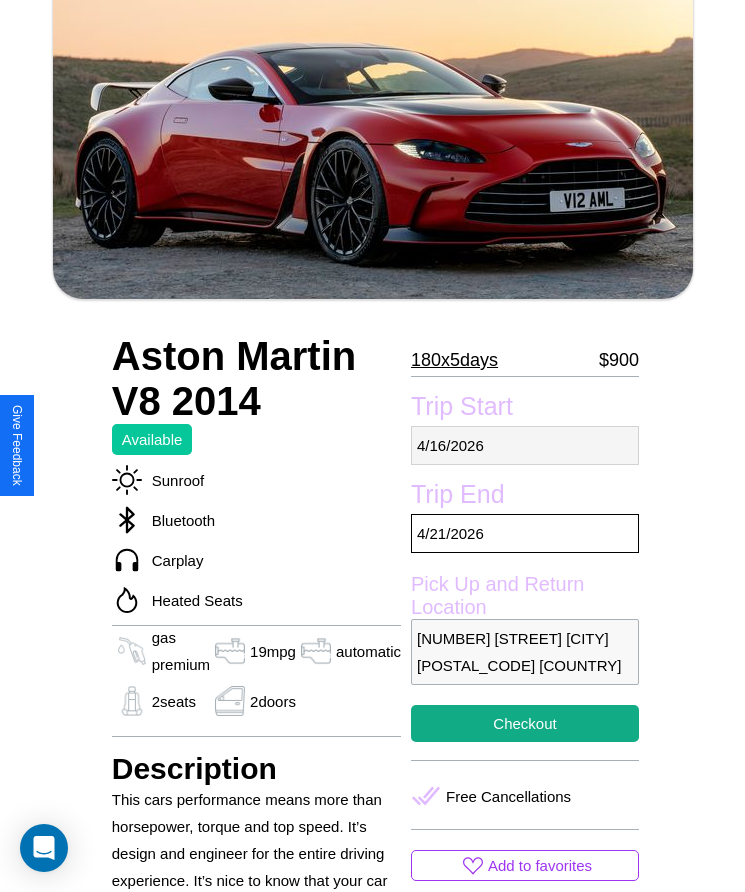 click on "4 / 16 / 2026" at bounding box center [525, 445] 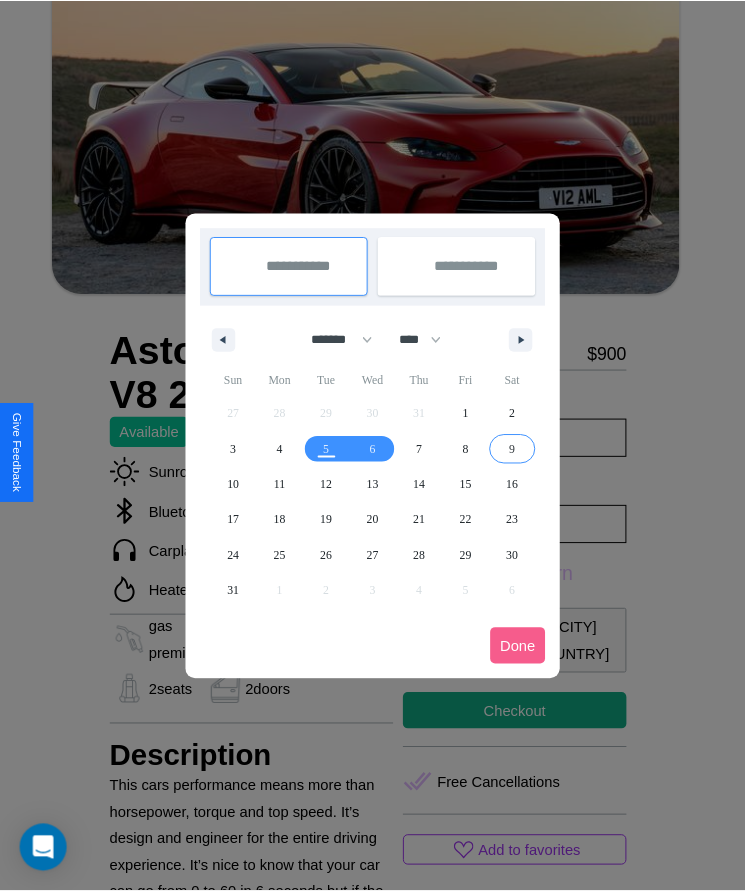 scroll, scrollTop: 0, scrollLeft: 0, axis: both 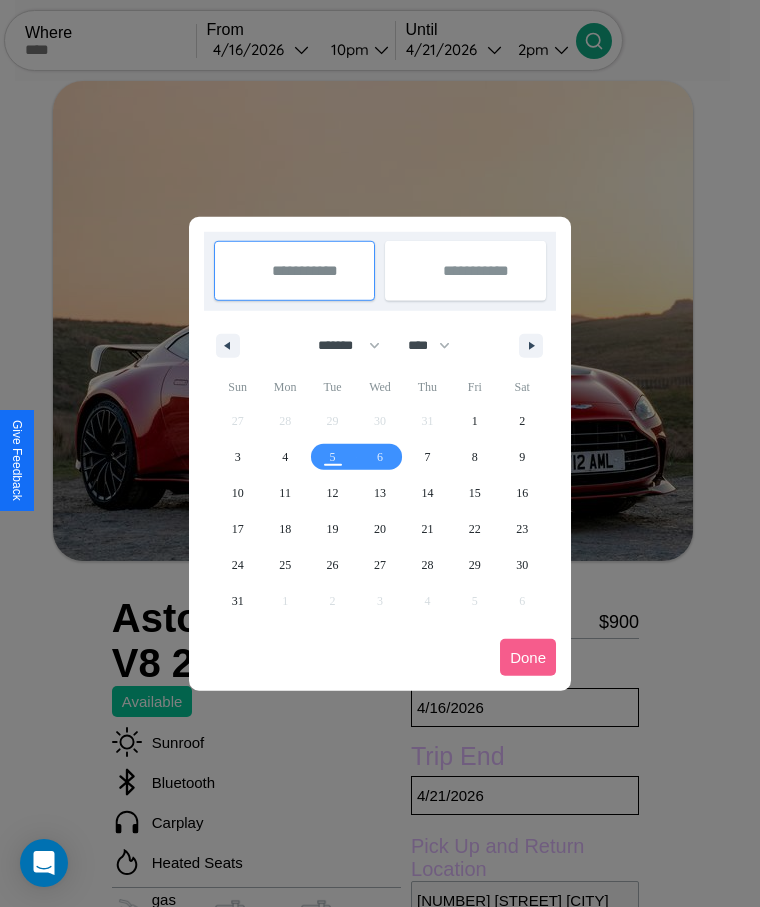 click at bounding box center [380, 453] 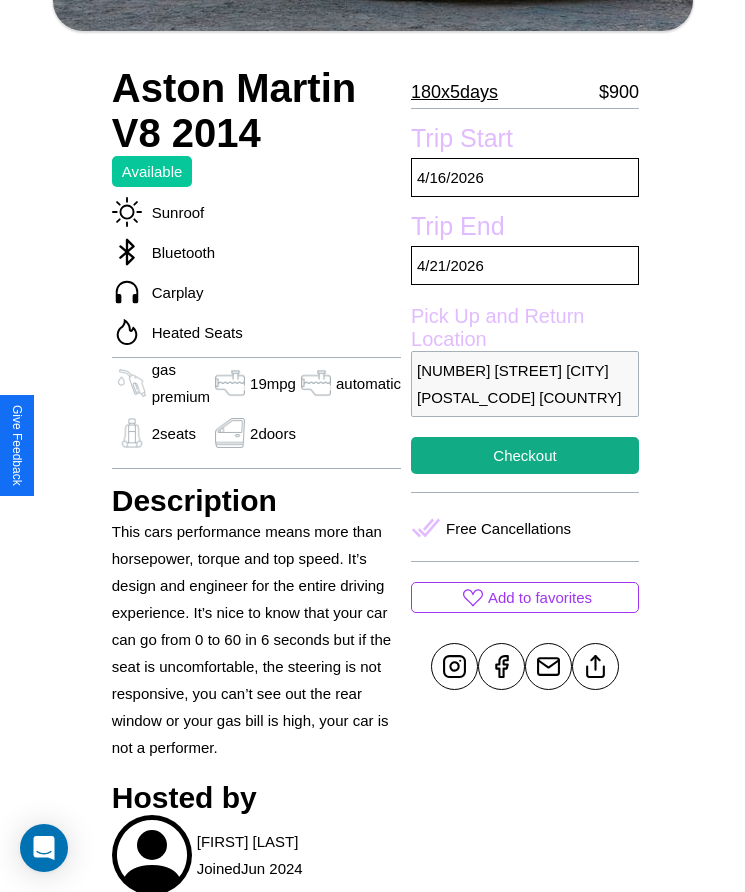 scroll, scrollTop: 540, scrollLeft: 0, axis: vertical 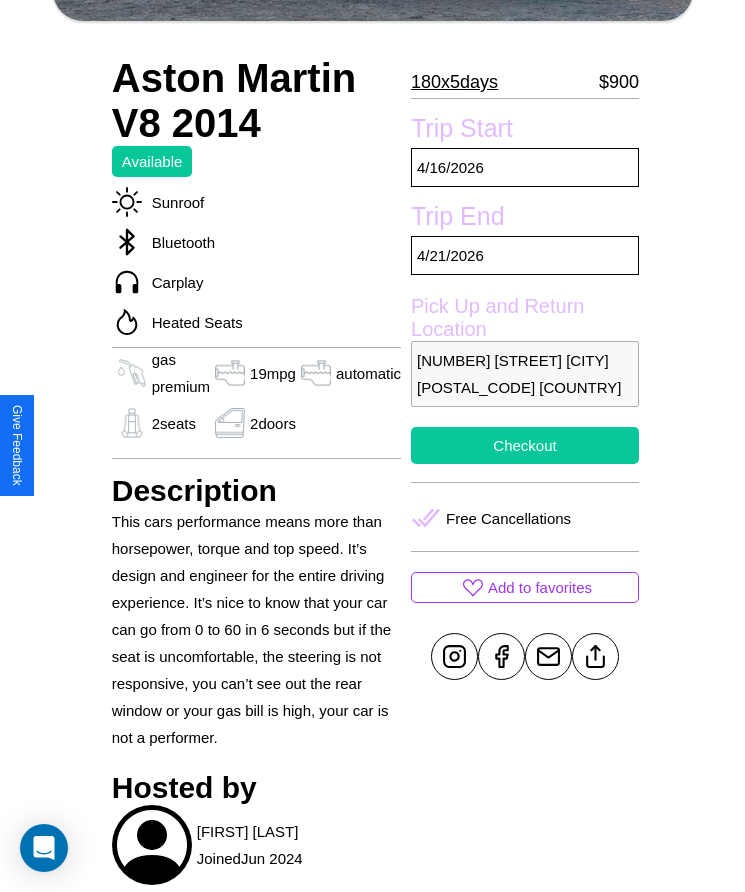 click on "Checkout" at bounding box center (525, 445) 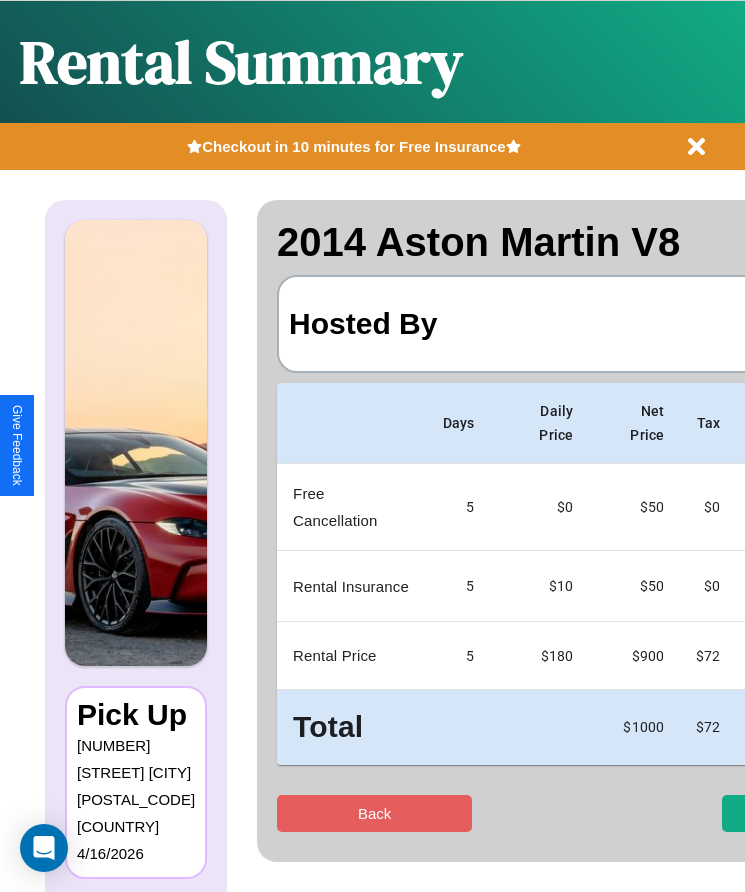 scroll, scrollTop: 0, scrollLeft: 118, axis: horizontal 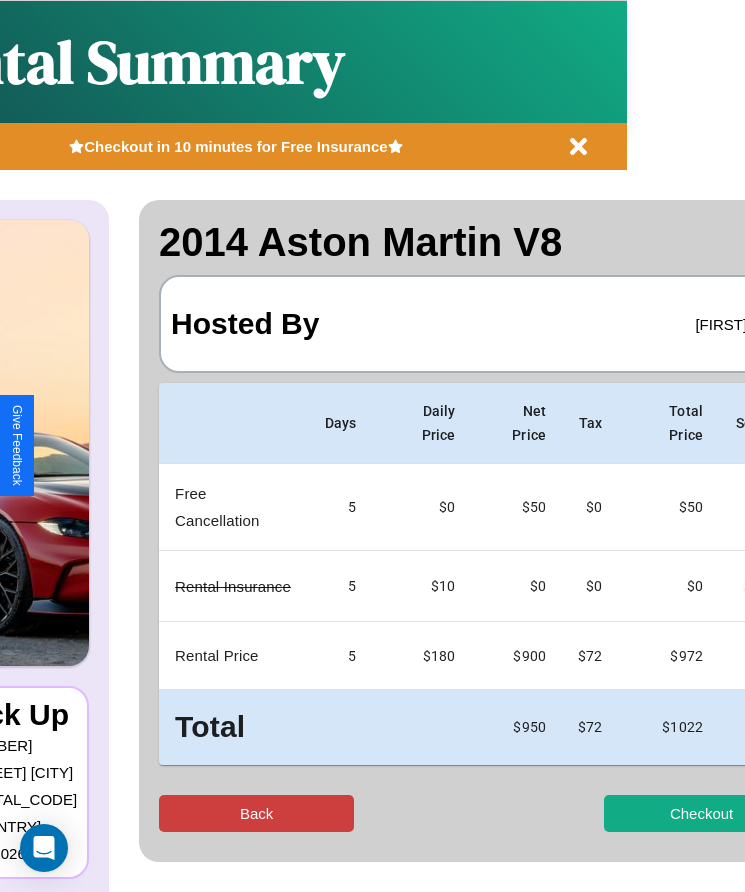 click on "Back" at bounding box center [256, 813] 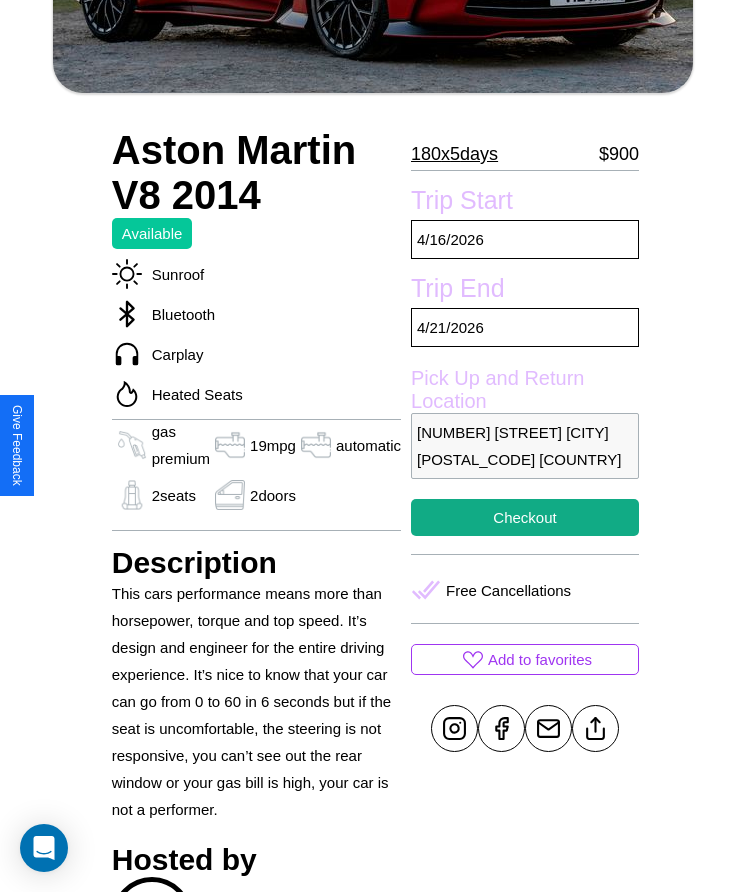 scroll, scrollTop: 540, scrollLeft: 0, axis: vertical 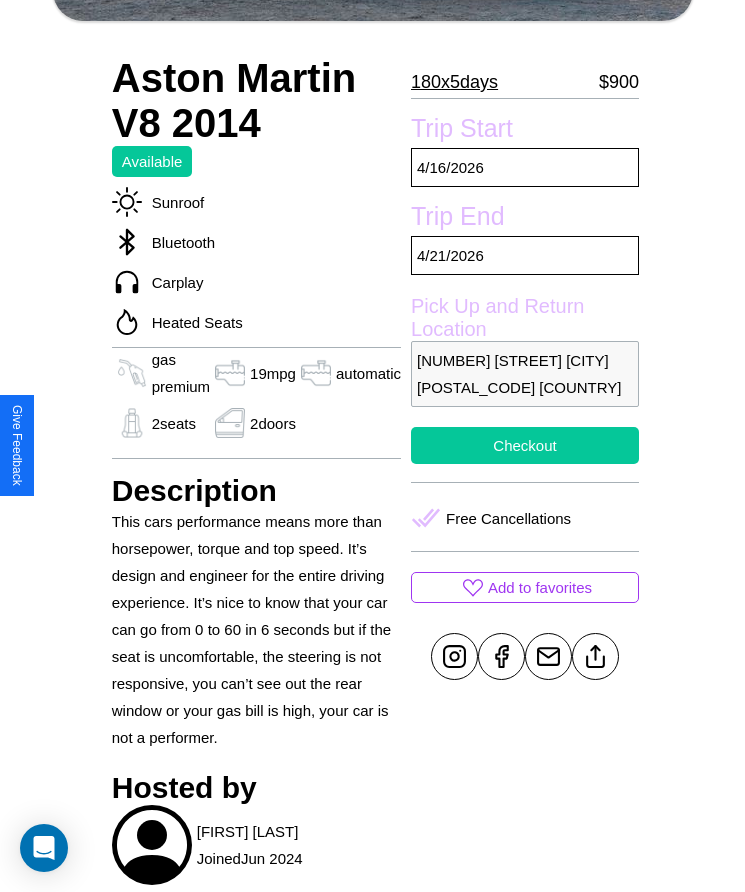 click on "Checkout" at bounding box center (525, 445) 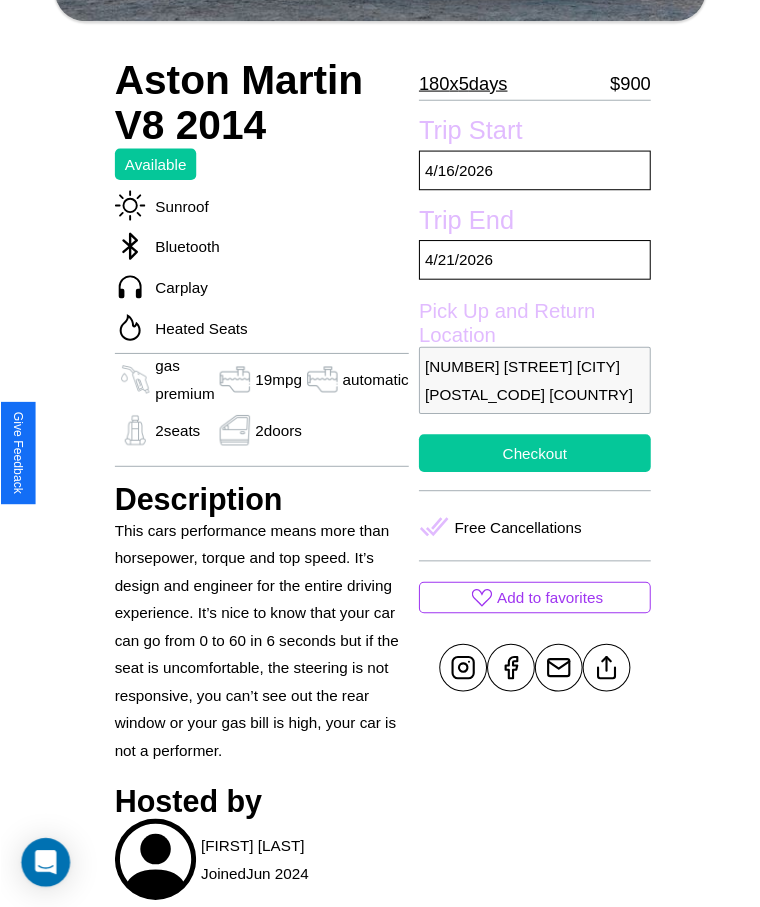 scroll, scrollTop: 0, scrollLeft: 0, axis: both 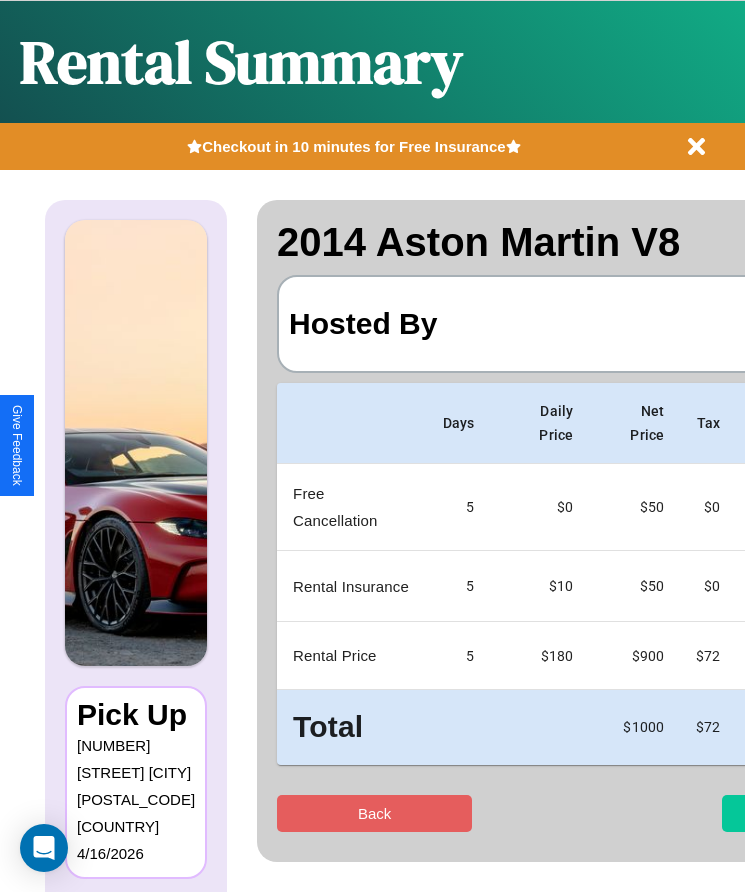 click on "Checkout" at bounding box center [819, 813] 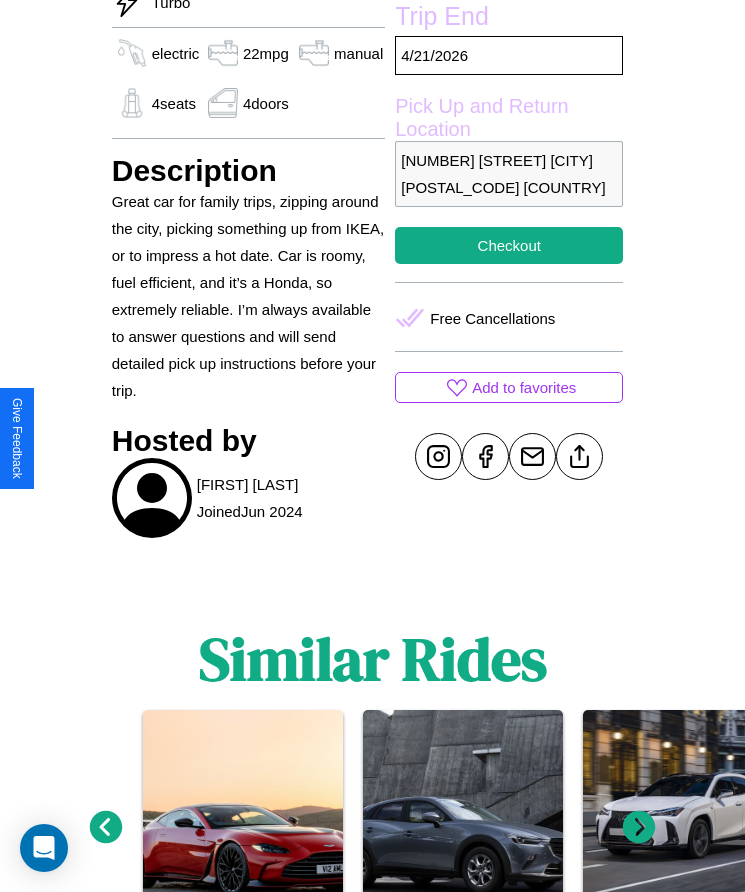scroll, scrollTop: 751, scrollLeft: 0, axis: vertical 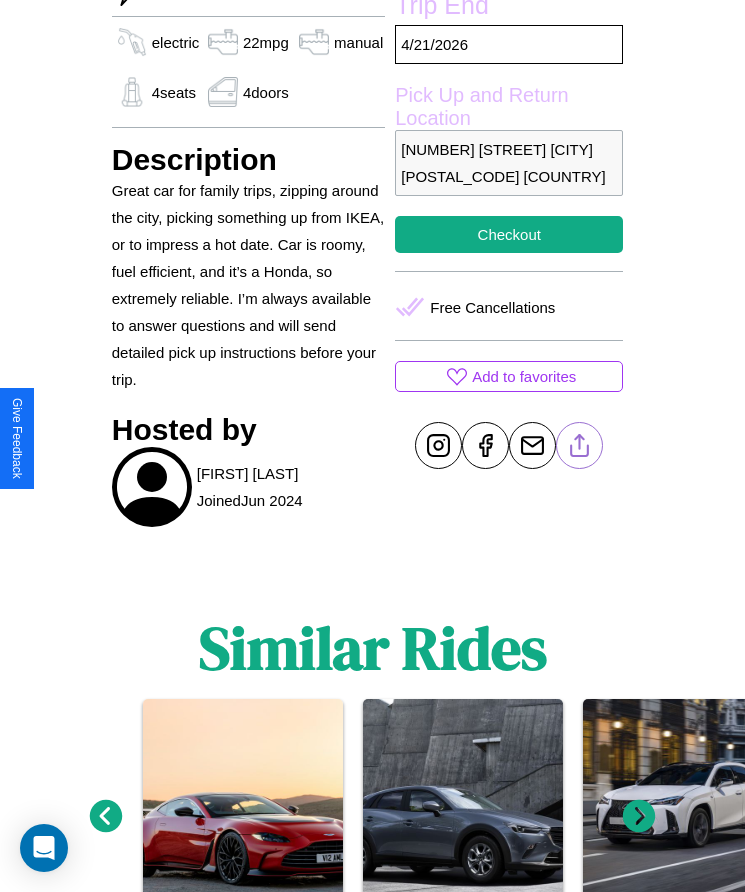 click 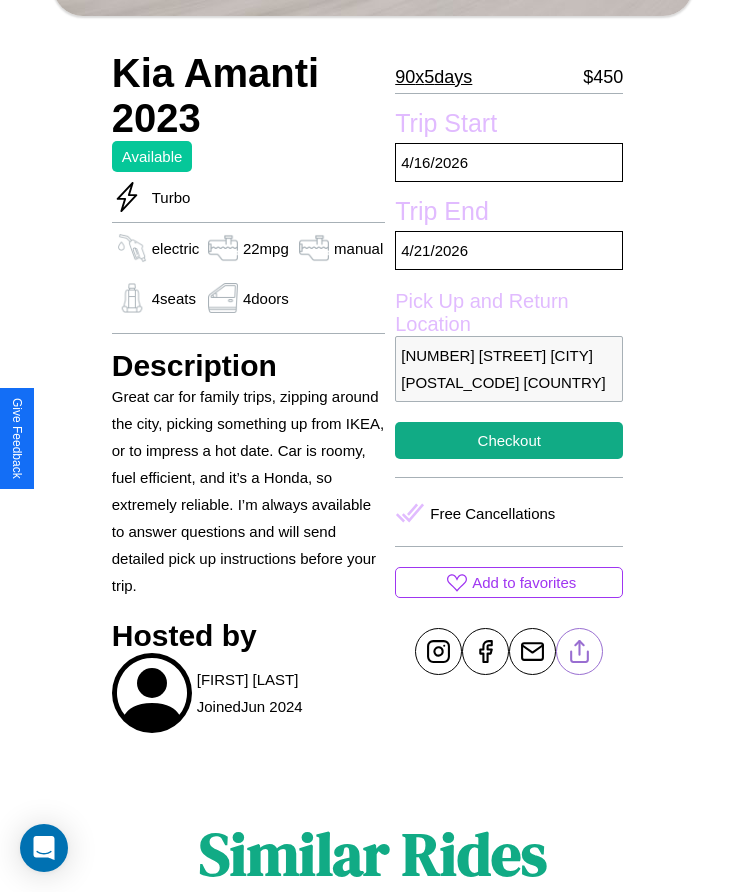 scroll, scrollTop: 540, scrollLeft: 0, axis: vertical 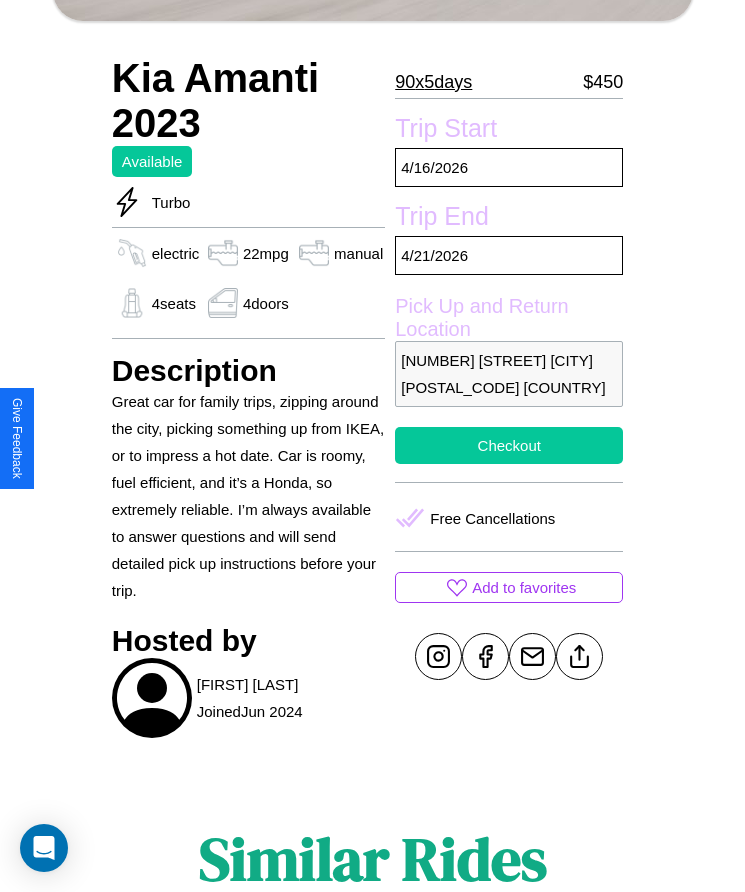 click on "Checkout" at bounding box center [509, 445] 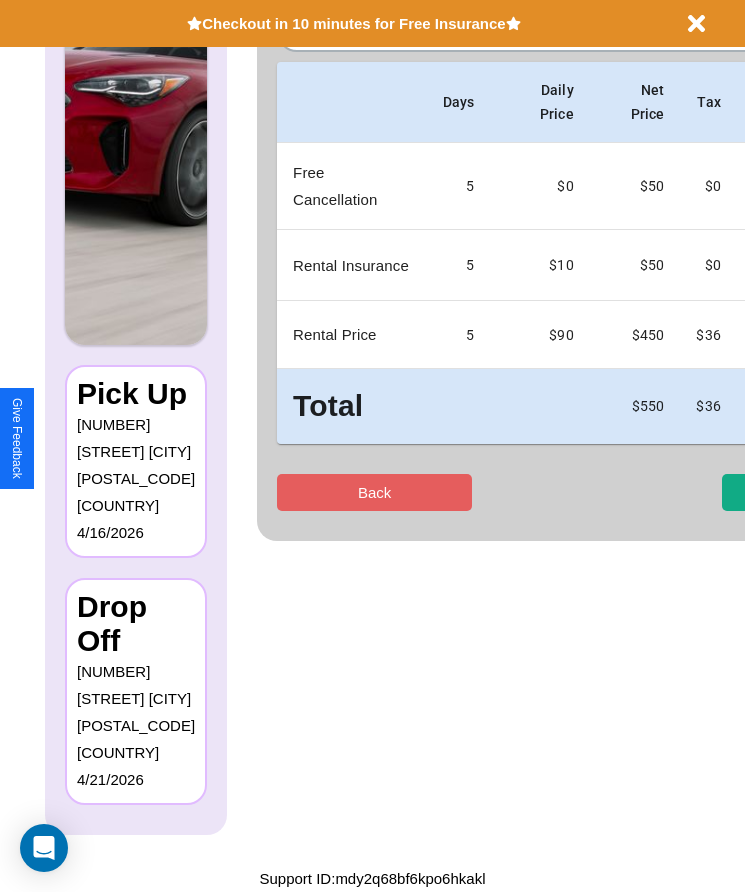 scroll, scrollTop: 0, scrollLeft: 0, axis: both 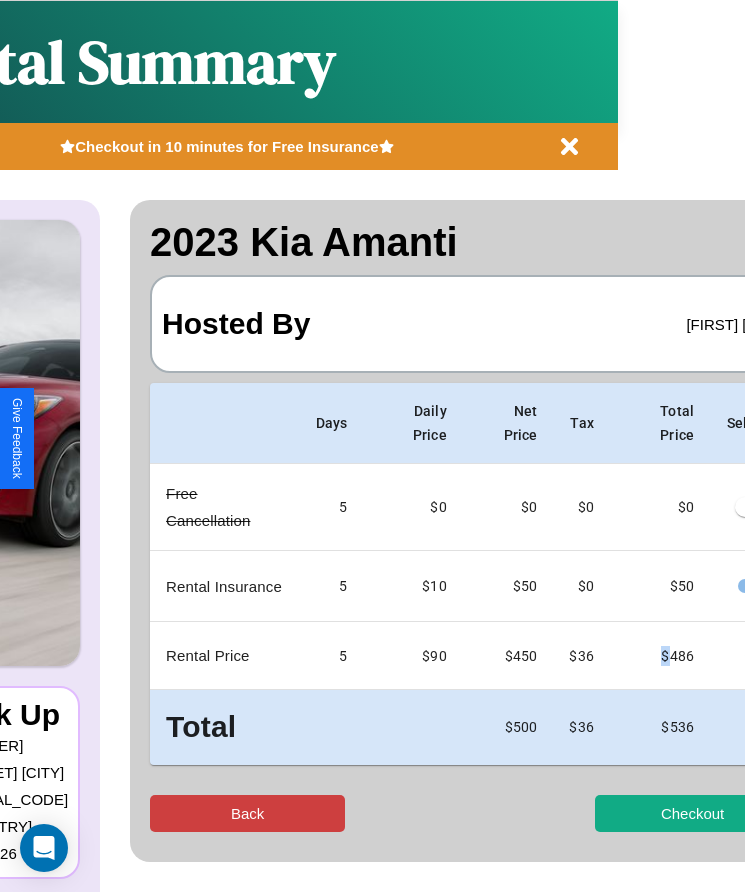 click on "Back" at bounding box center [247, 813] 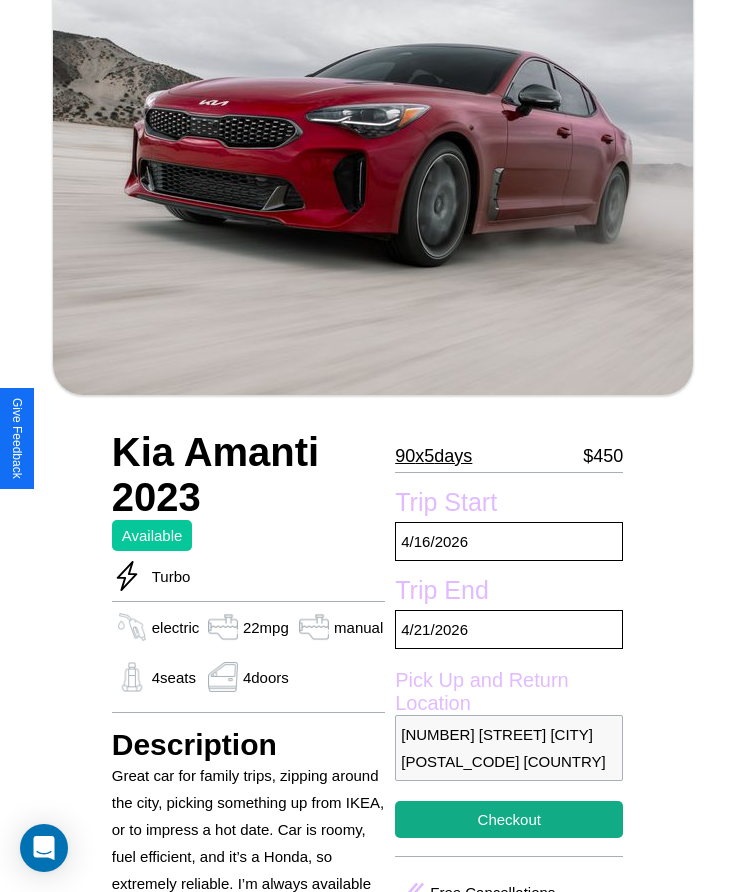 scroll, scrollTop: 176, scrollLeft: 0, axis: vertical 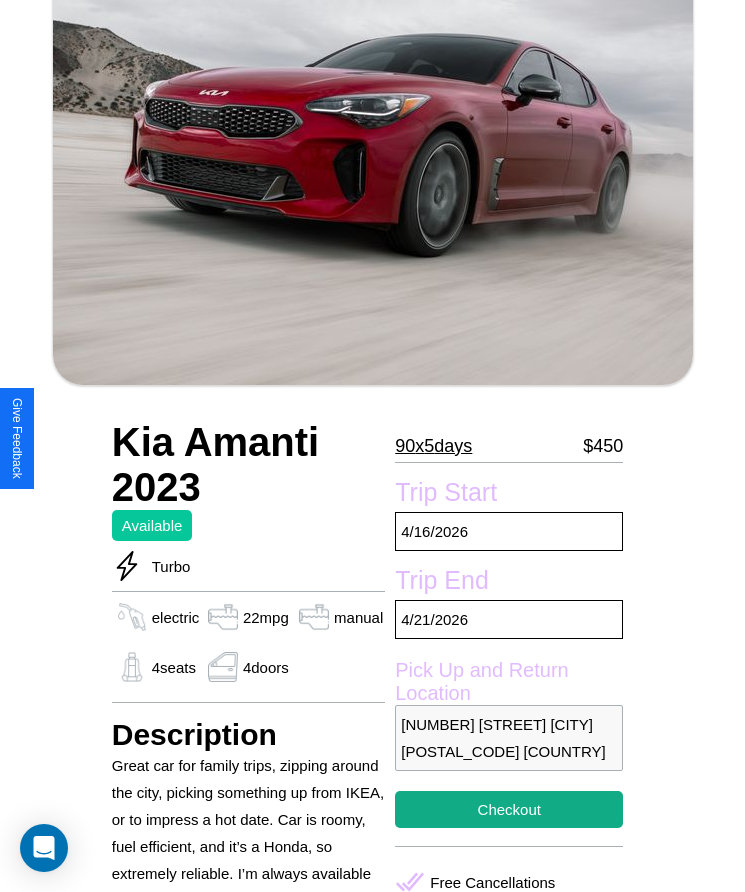 click on "90  x  5  days" at bounding box center [433, 446] 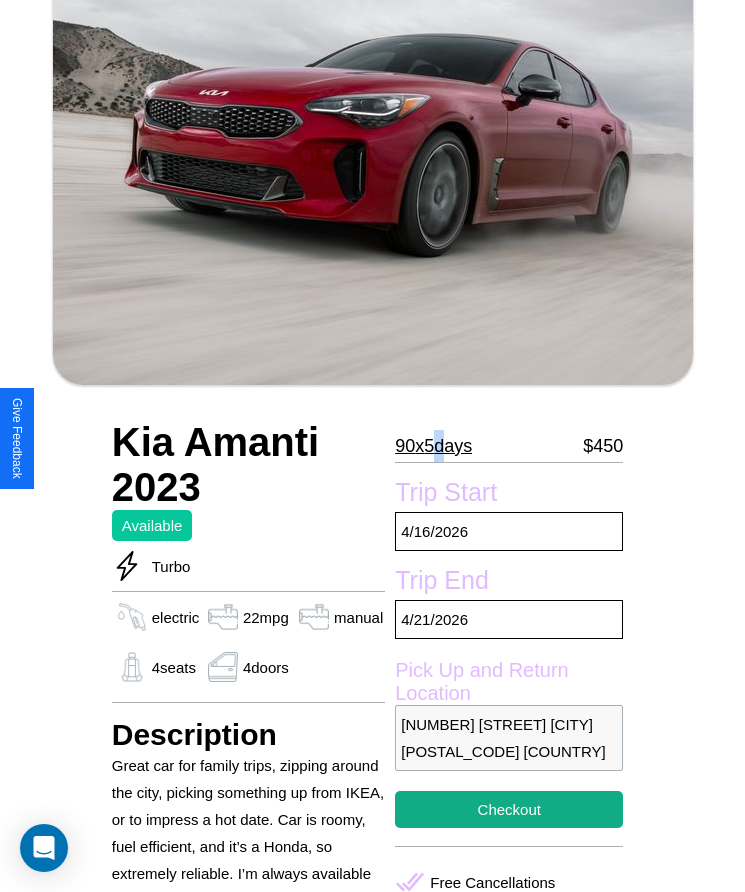 click on "90  x  5  days" at bounding box center (433, 446) 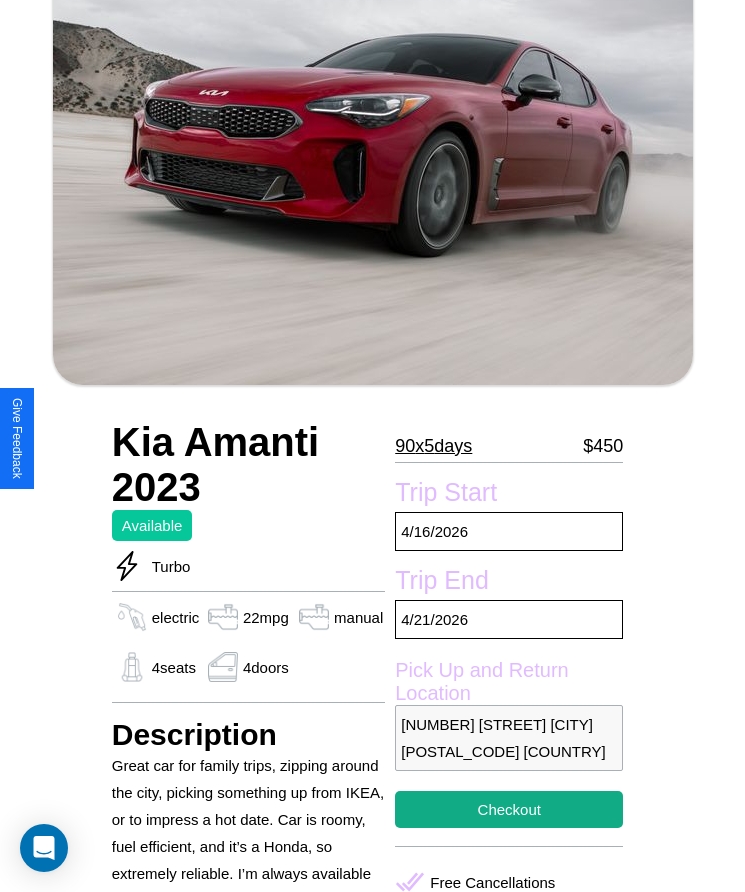 click on "90  x  5  days" at bounding box center (433, 446) 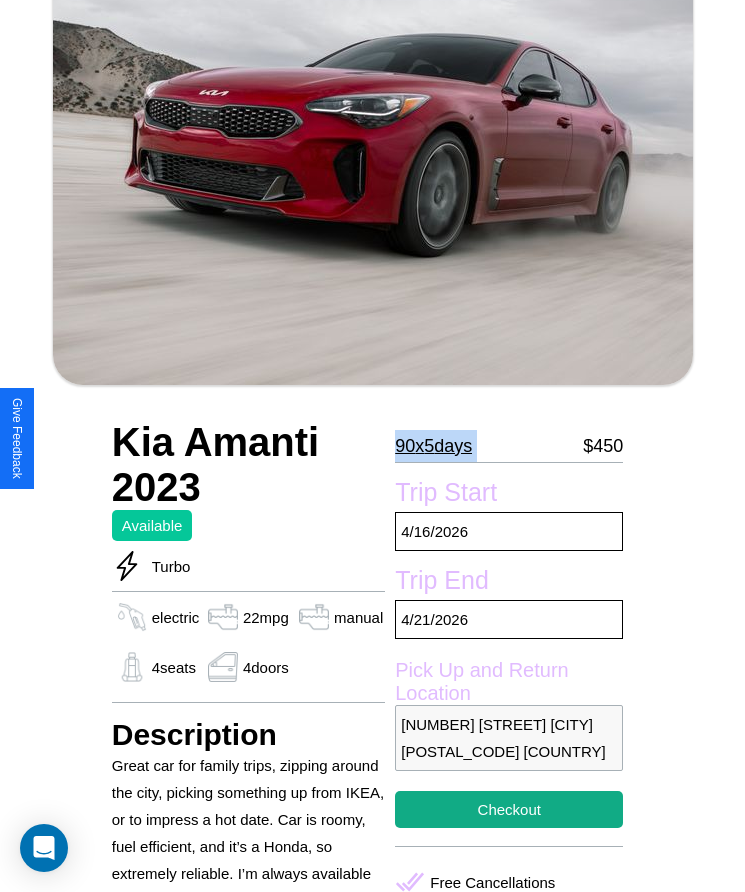 click on "90  x  5  days" at bounding box center (433, 446) 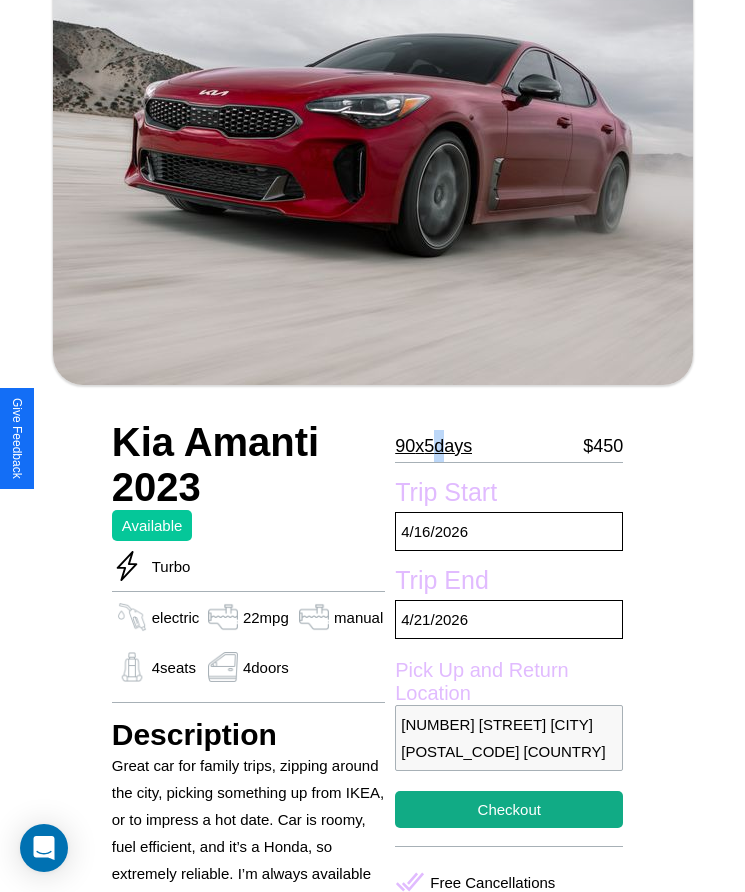click on "90  x  5  days" at bounding box center (433, 446) 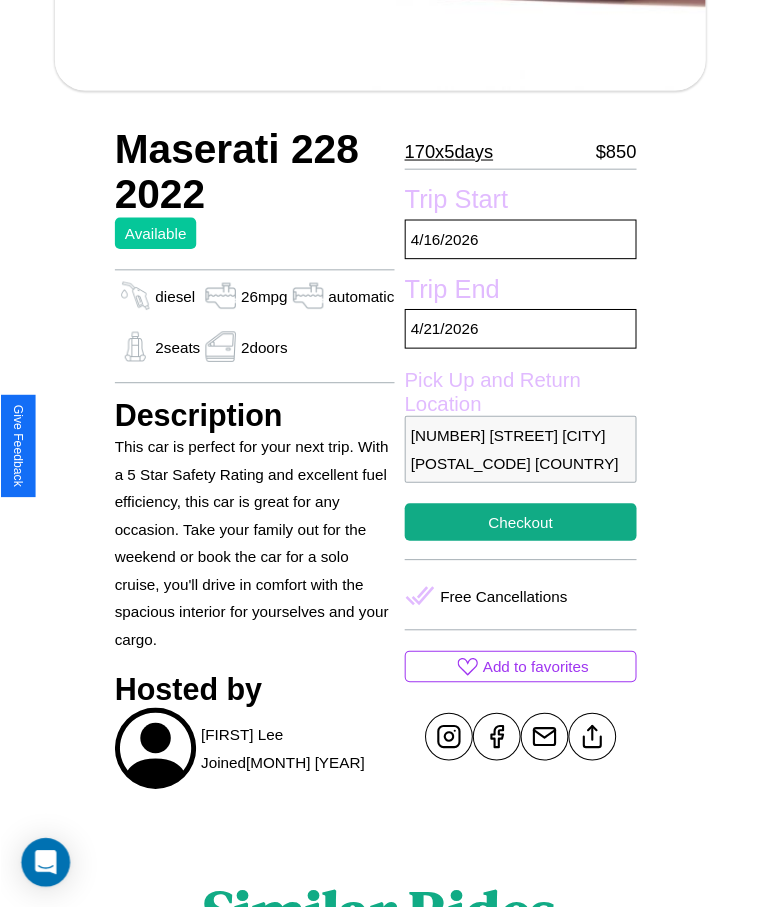 scroll, scrollTop: 678, scrollLeft: 0, axis: vertical 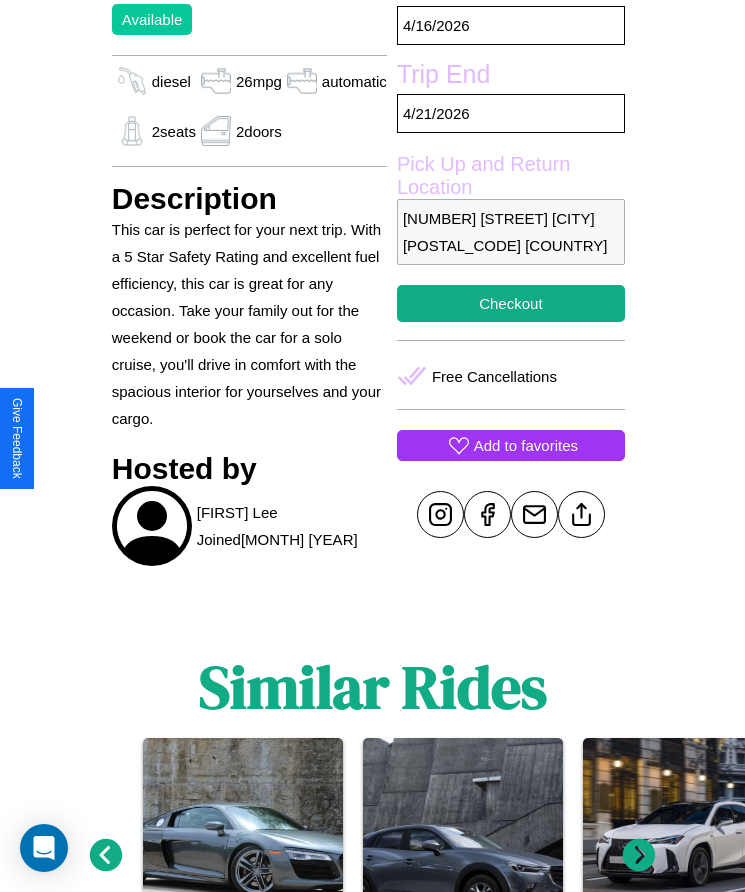 click on "Add to favorites" at bounding box center (526, 445) 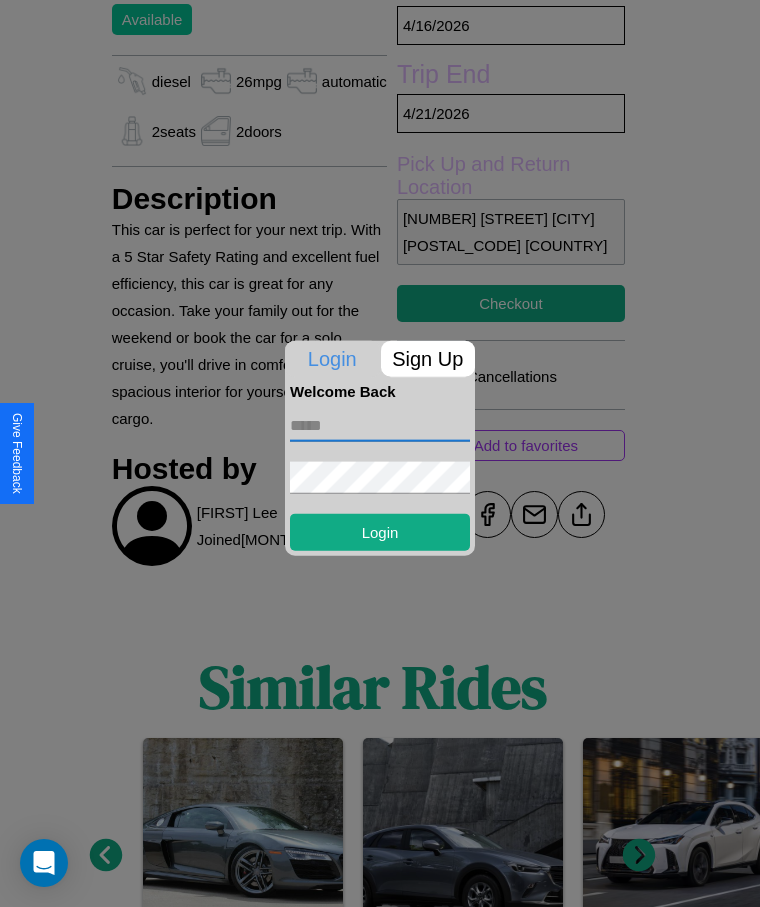 click at bounding box center (380, 425) 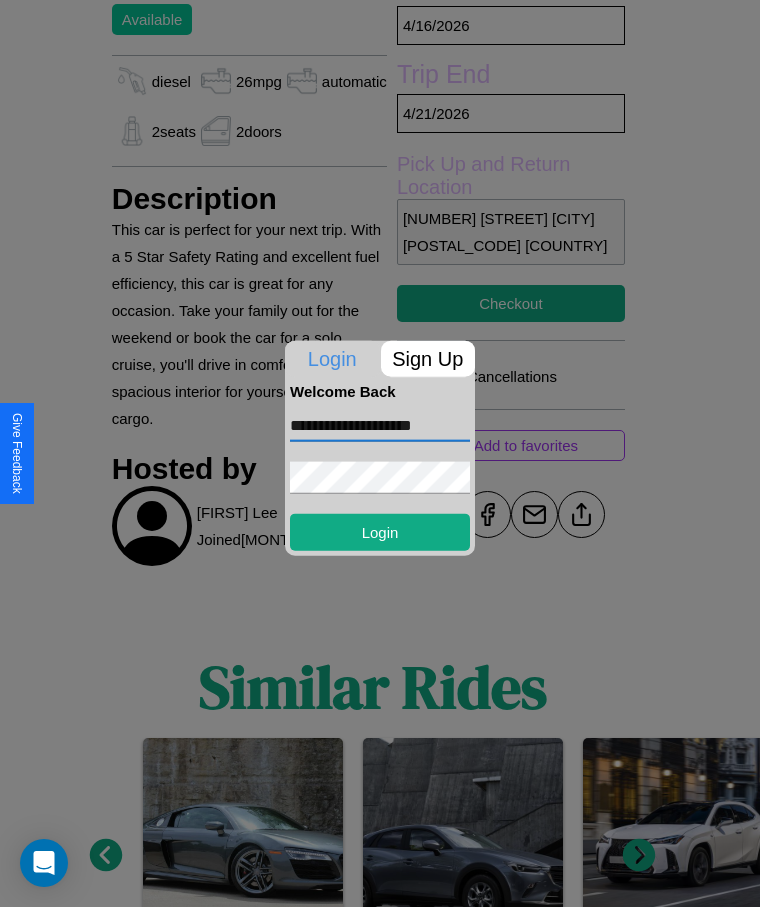 type on "**********" 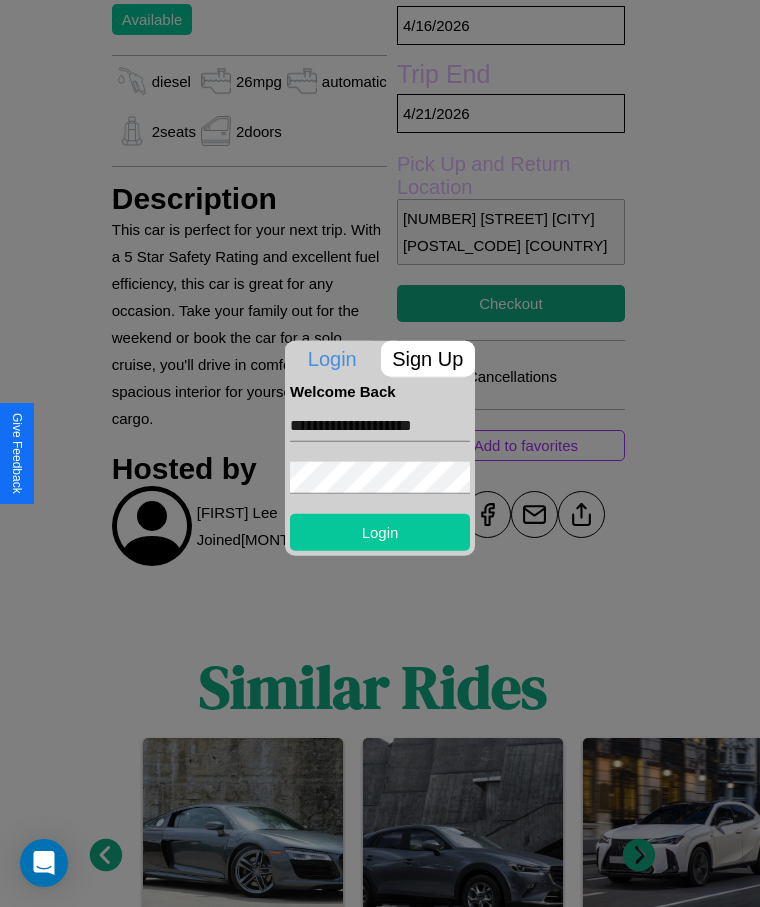 click on "Login" at bounding box center [380, 531] 